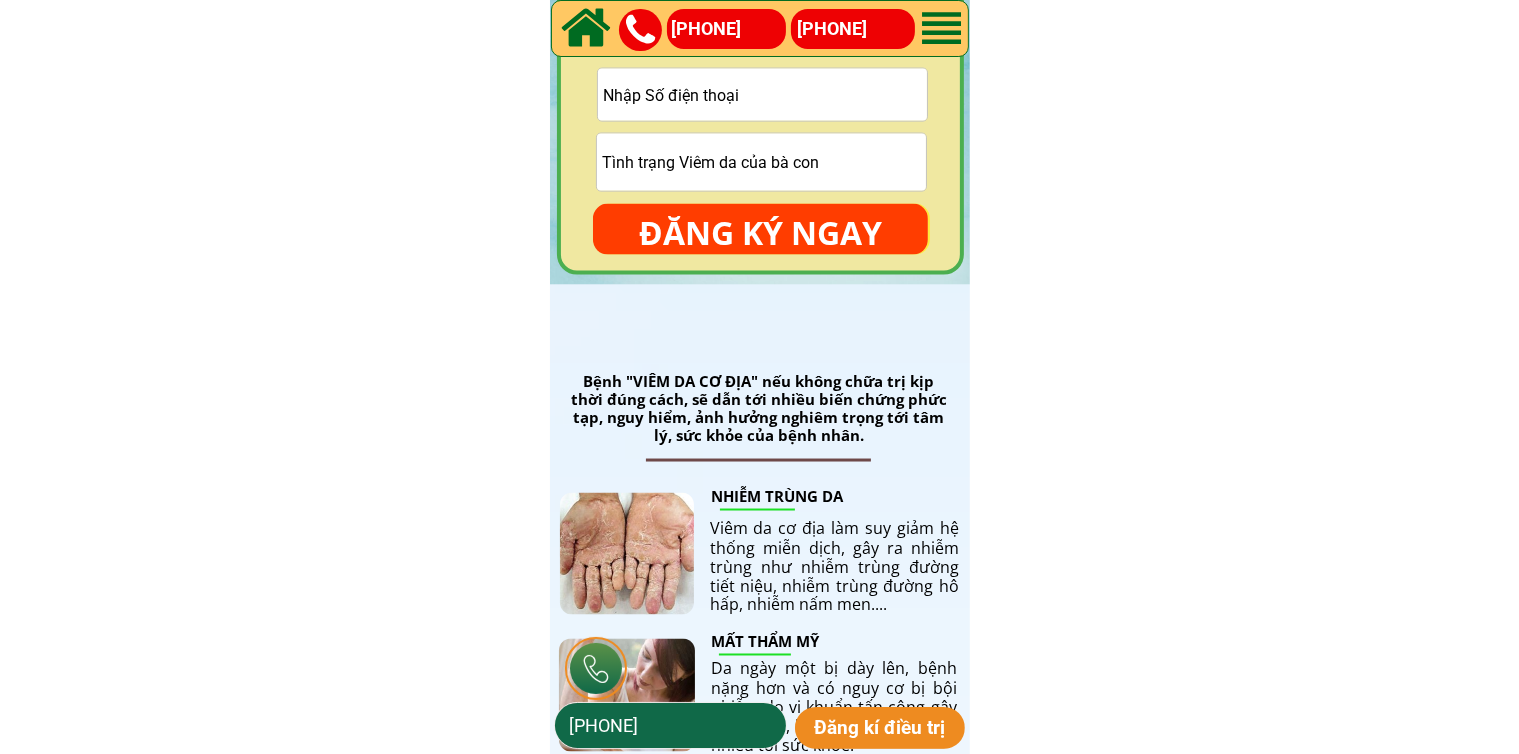 scroll, scrollTop: 3000, scrollLeft: 0, axis: vertical 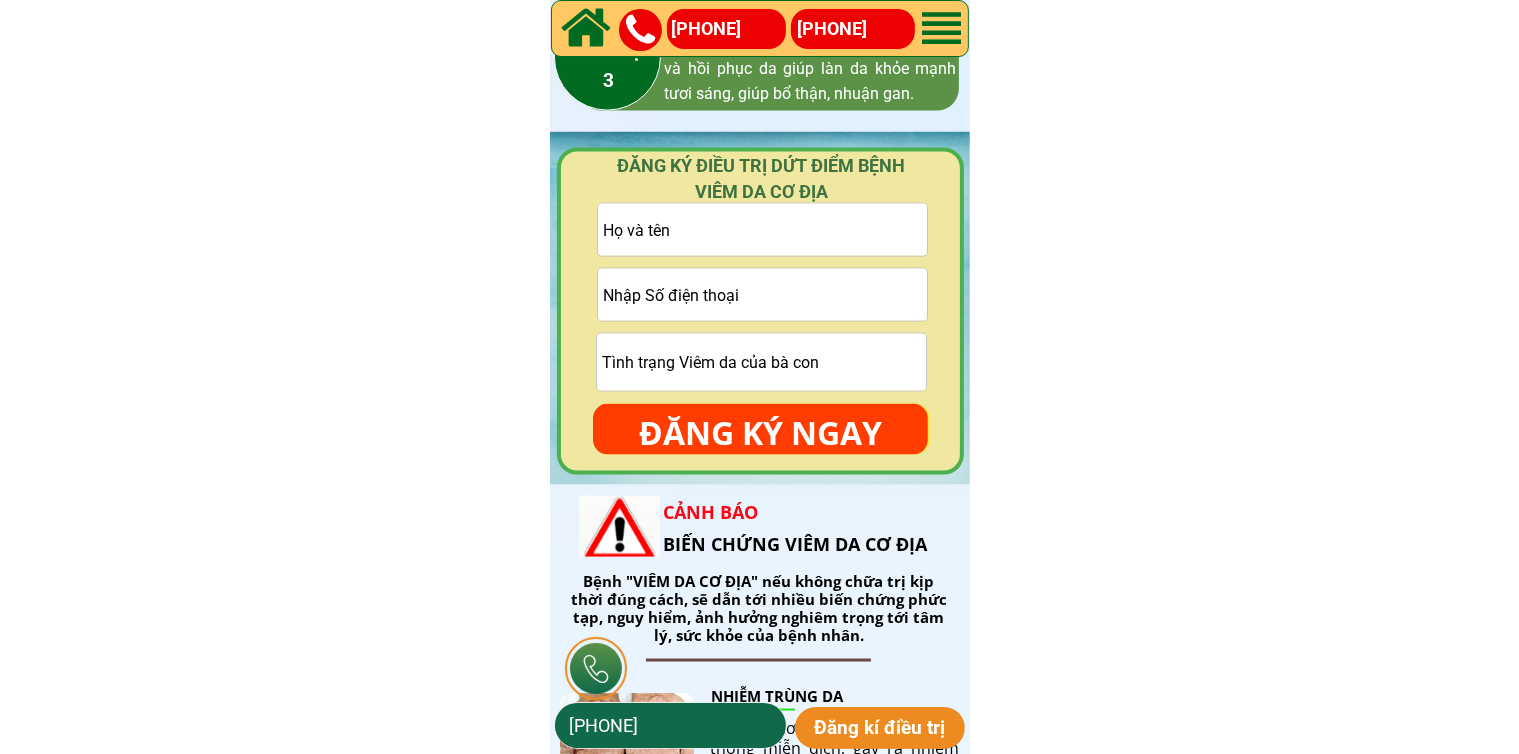 click at bounding box center (762, 295) 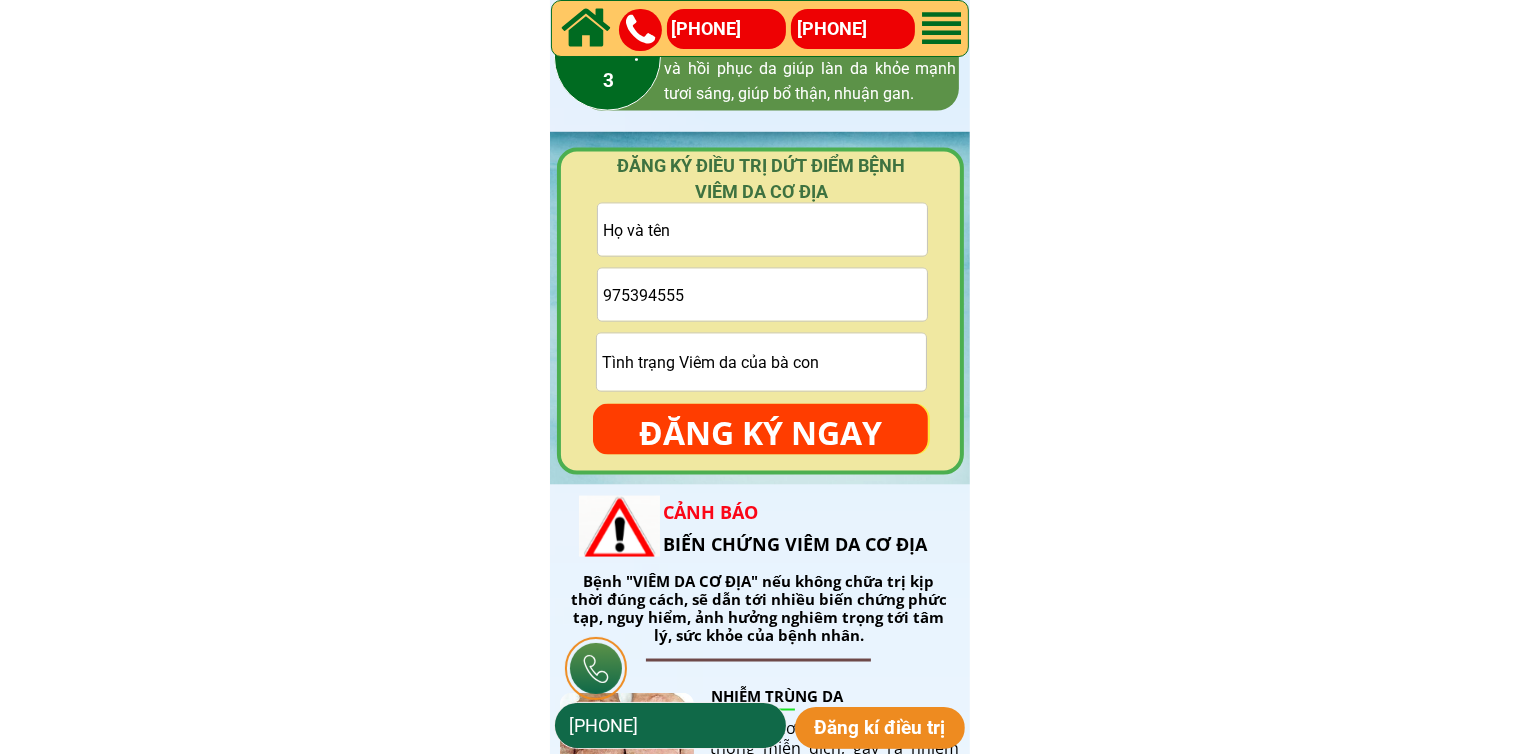 type on "975394555" 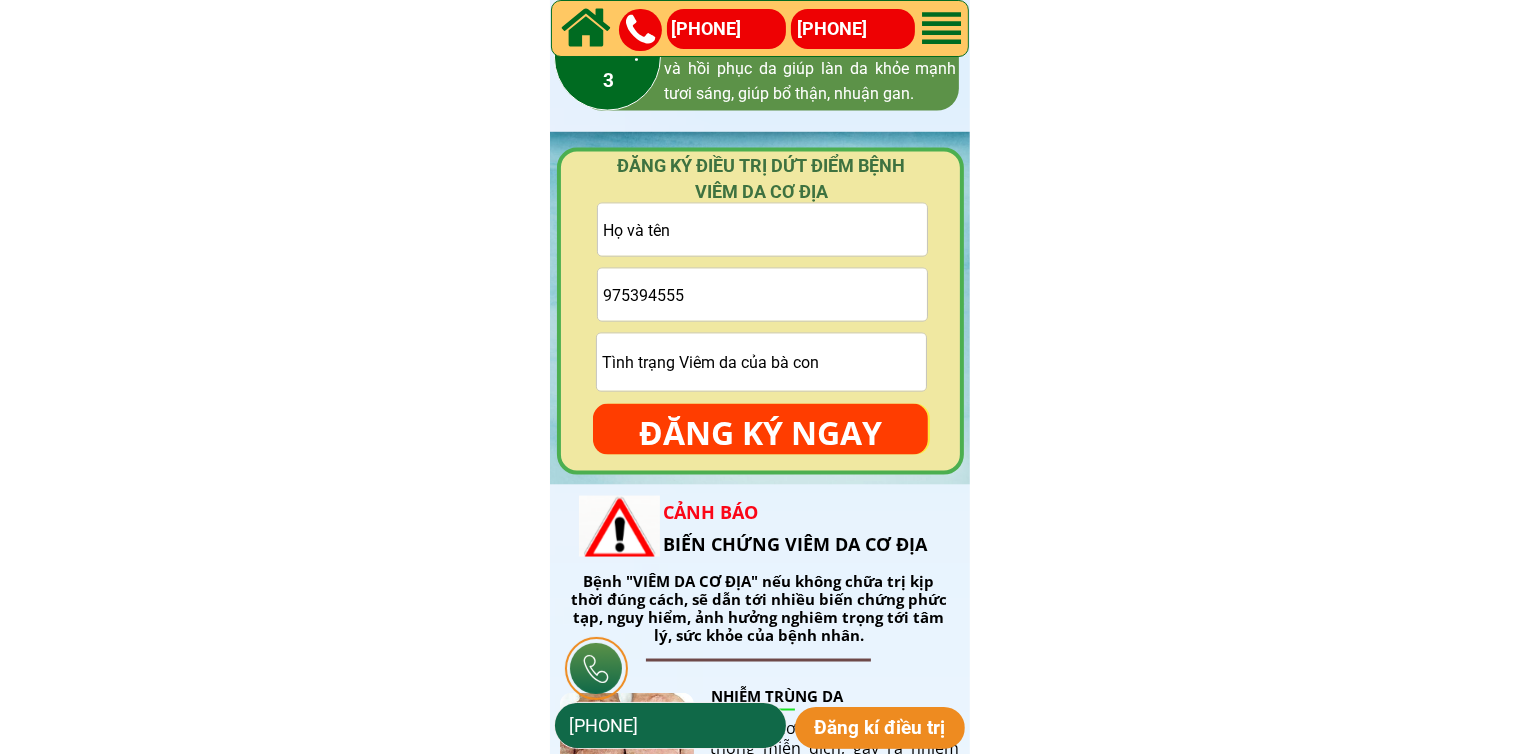 click at bounding box center [762, 230] 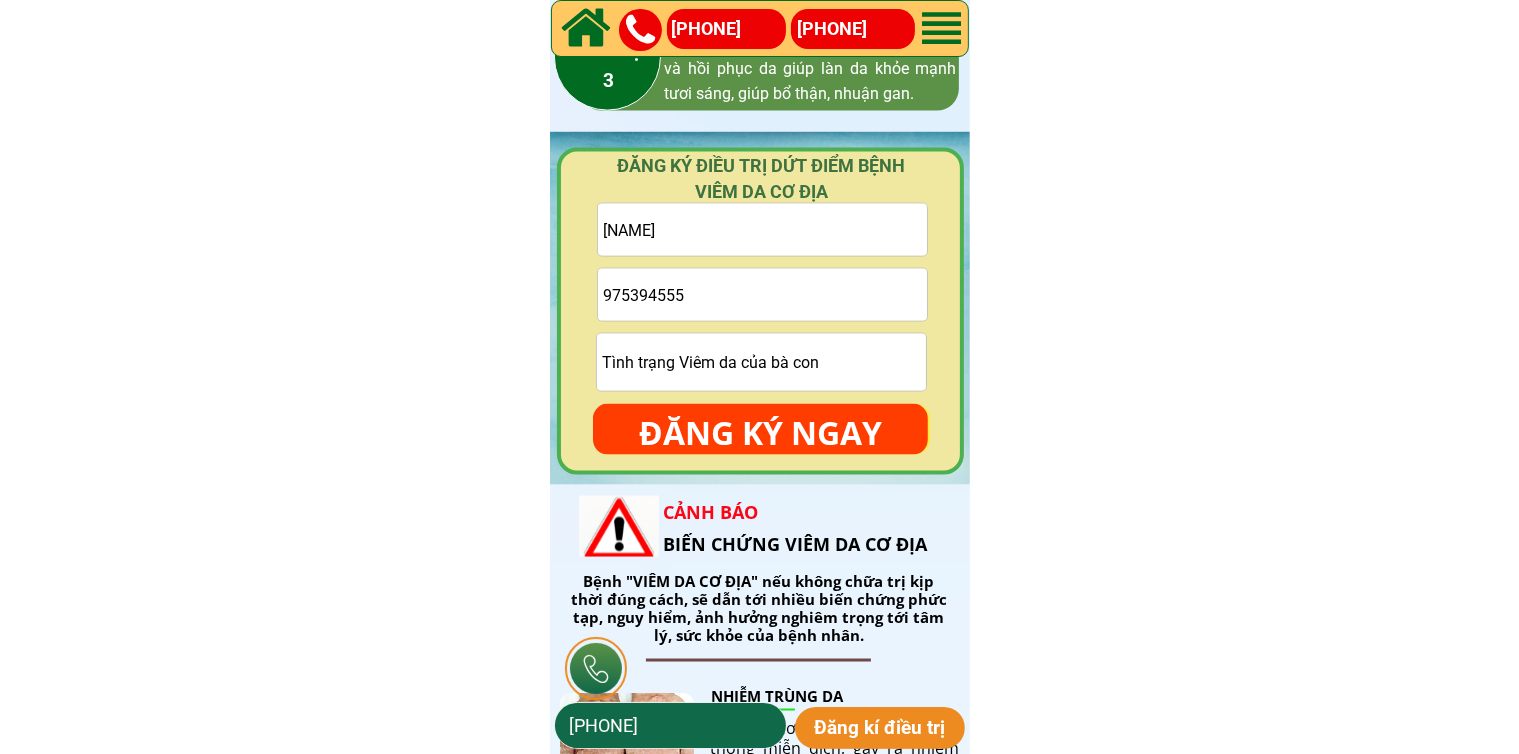 type on "[NAME]" 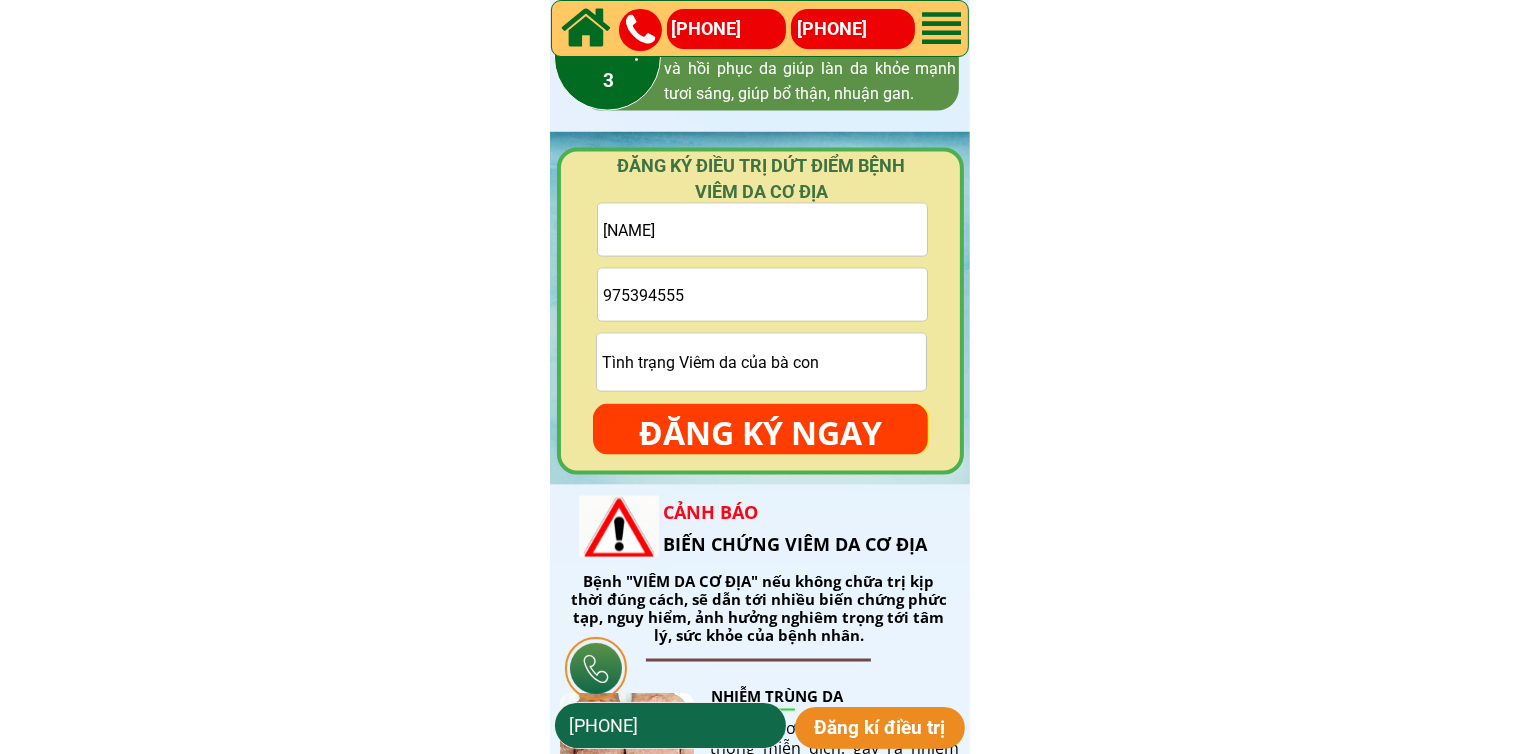 drag, startPoint x: 788, startPoint y: 425, endPoint x: 787, endPoint y: 449, distance: 24.020824 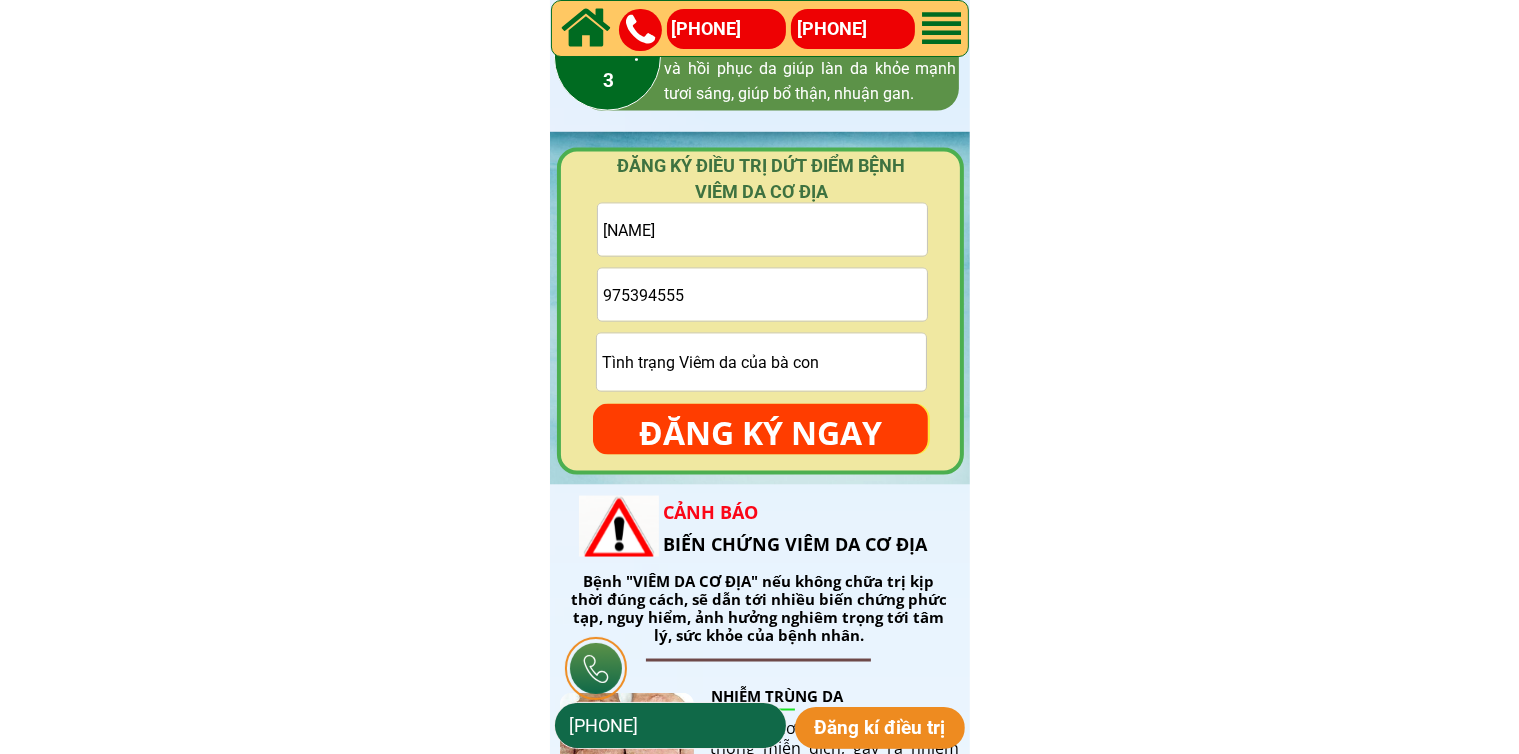 click on "ĐĂNG KÝ NGAY" at bounding box center [760, 433] 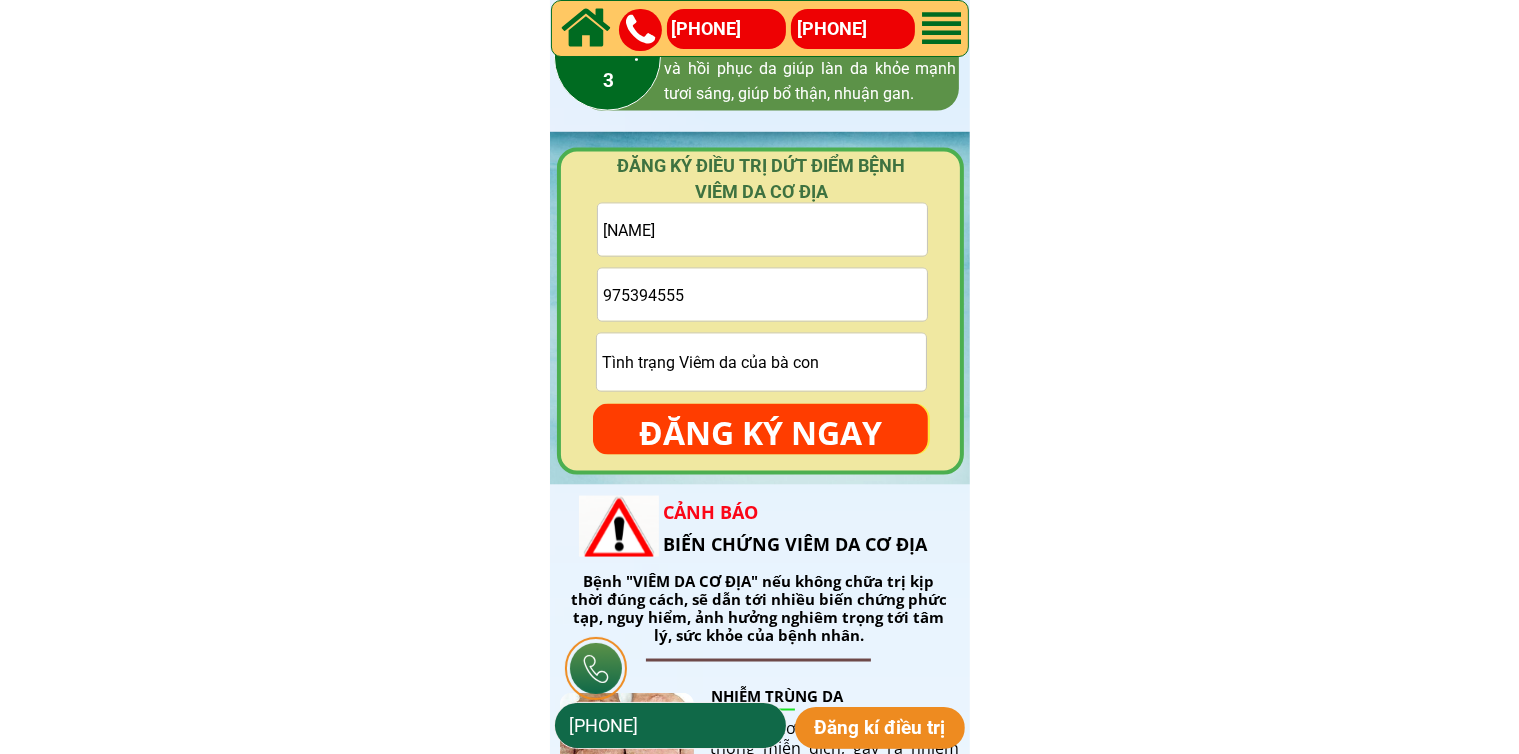 click on "975394555" at bounding box center (762, 295) 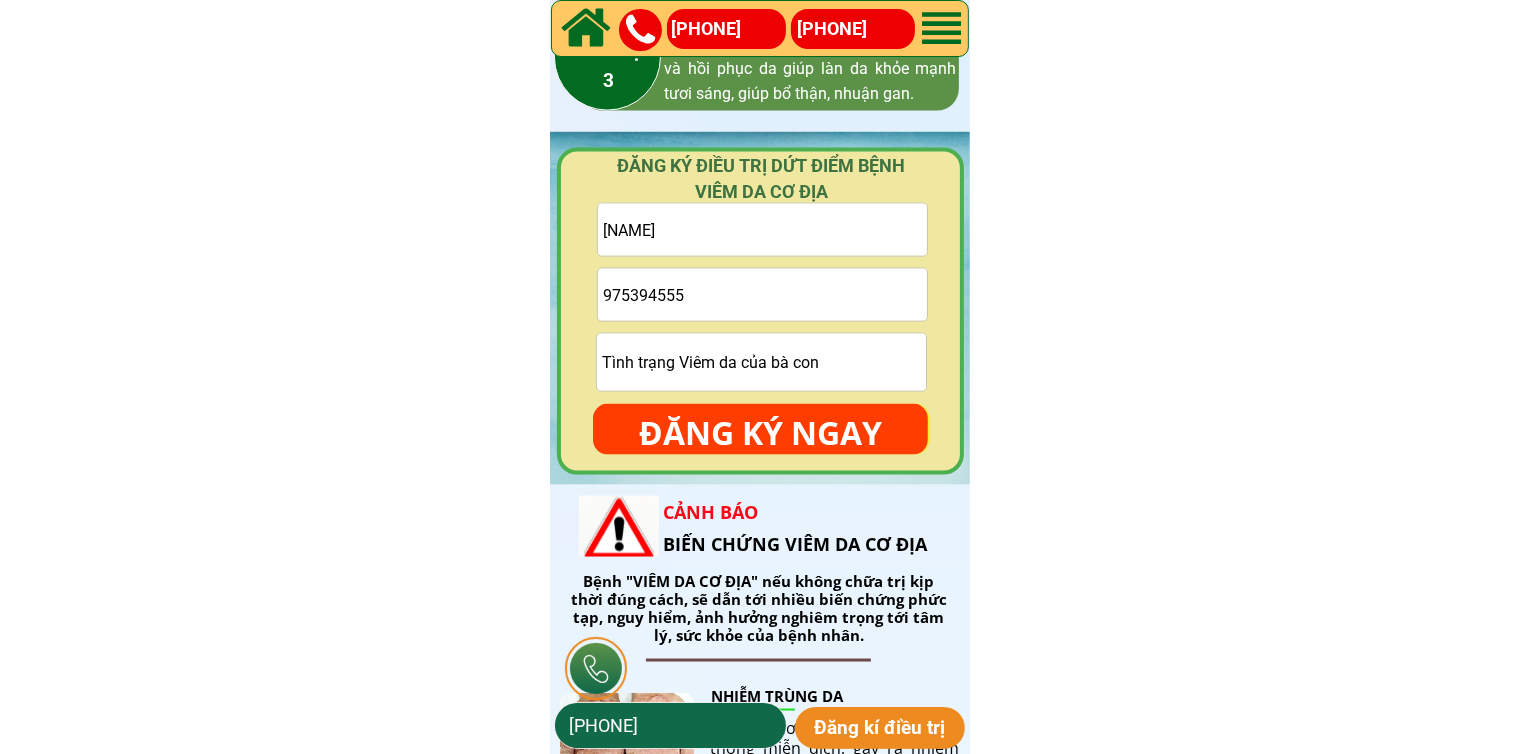 drag, startPoint x: 691, startPoint y: 293, endPoint x: 614, endPoint y: 291, distance: 77.02597 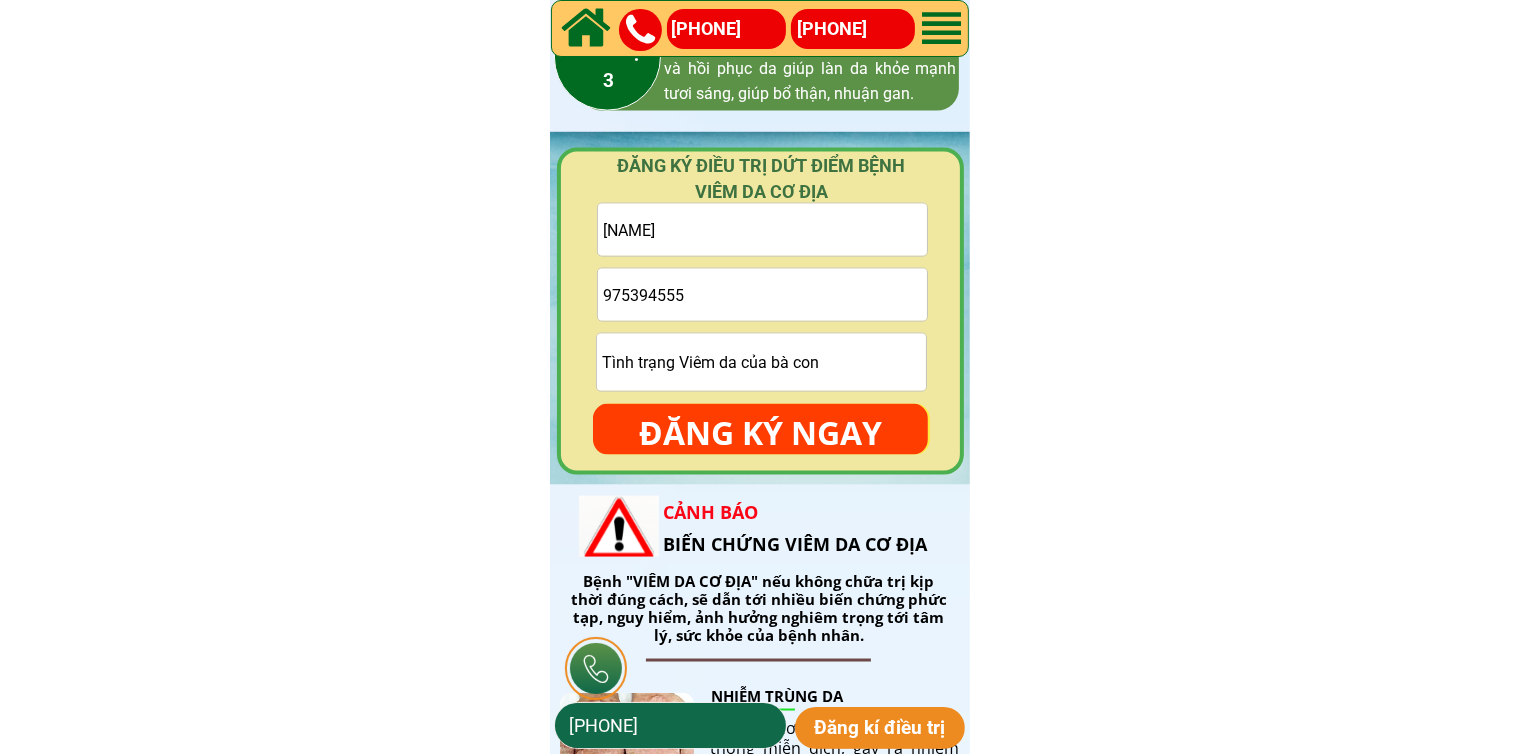 click on "975394555" at bounding box center [762, 295] 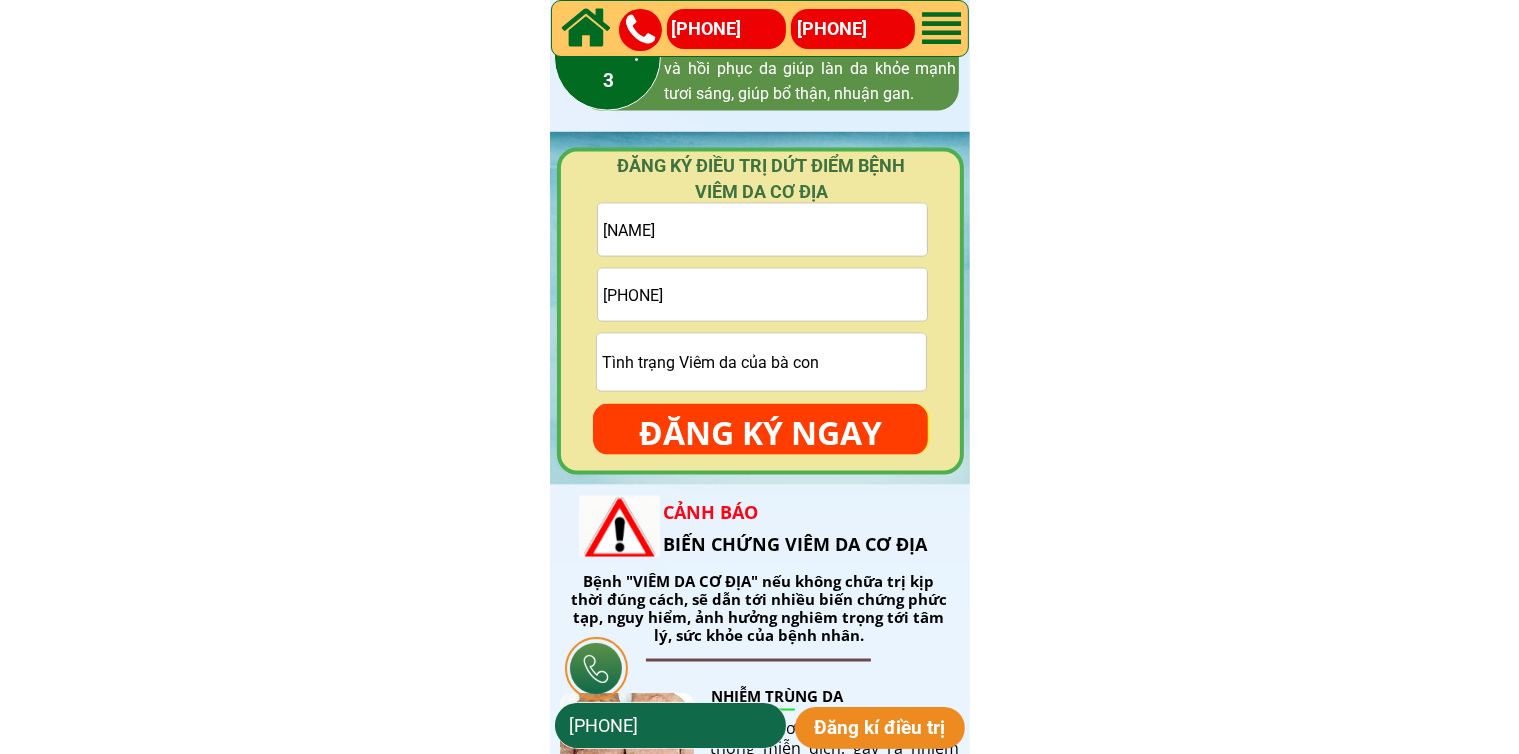 type on "[PHONE]" 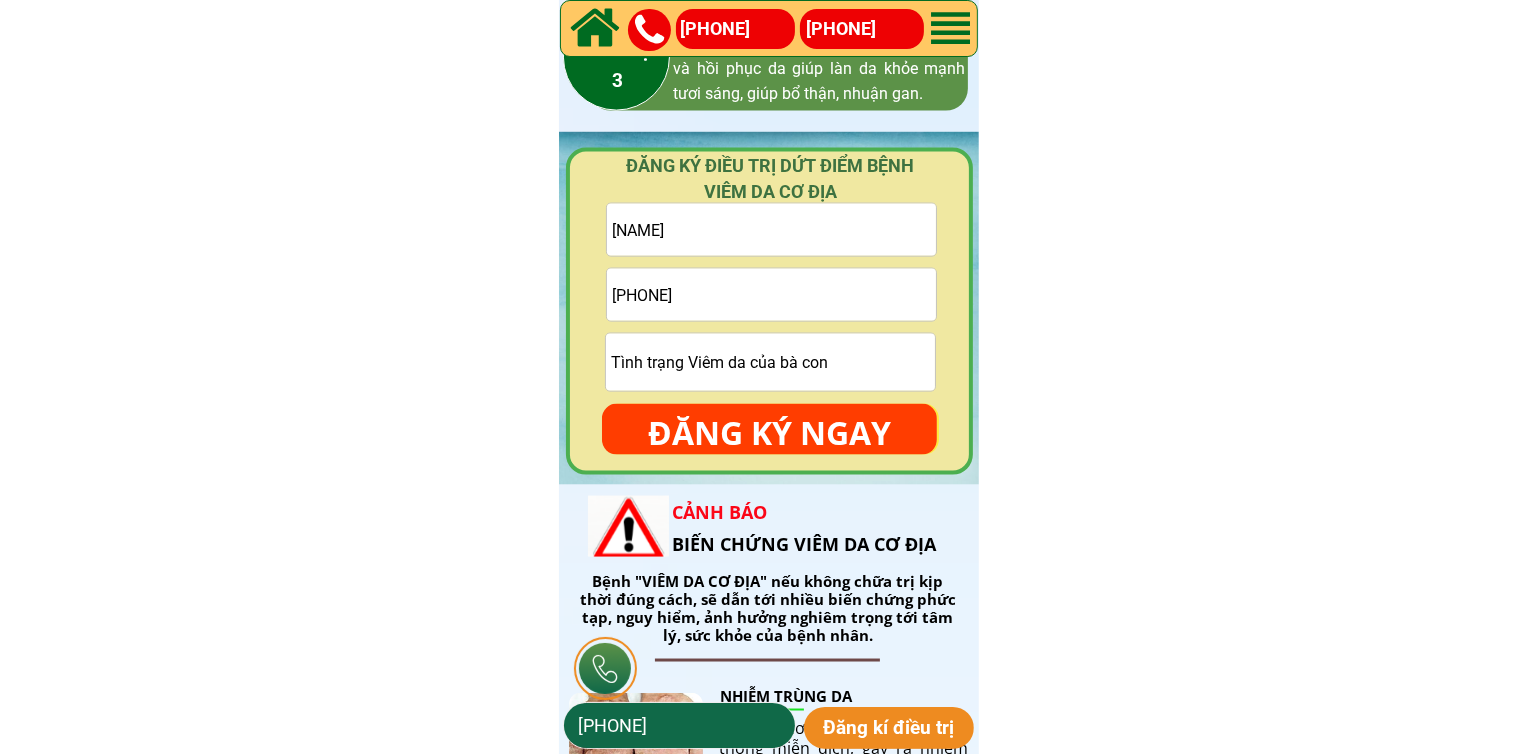 scroll, scrollTop: 0, scrollLeft: 0, axis: both 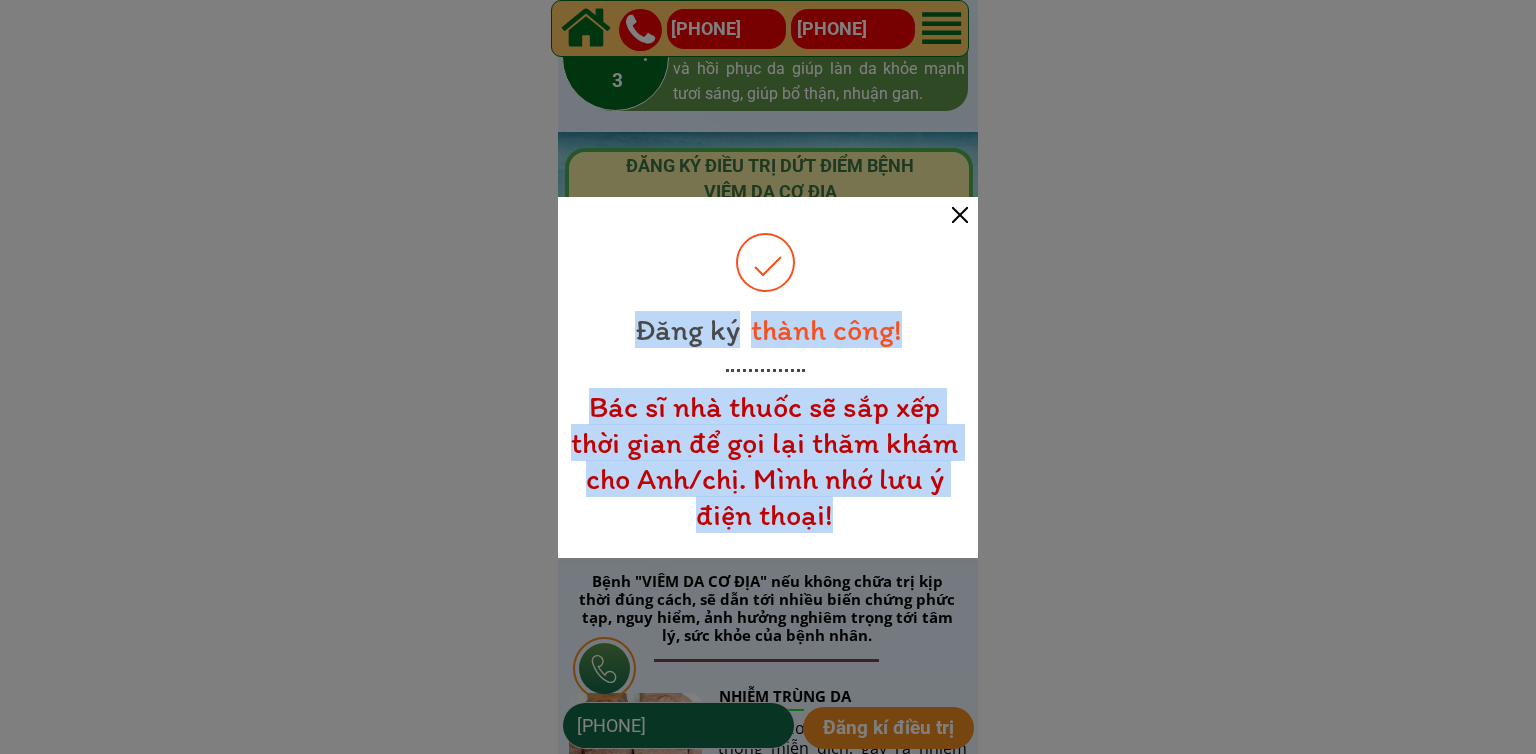 click at bounding box center [960, 215] 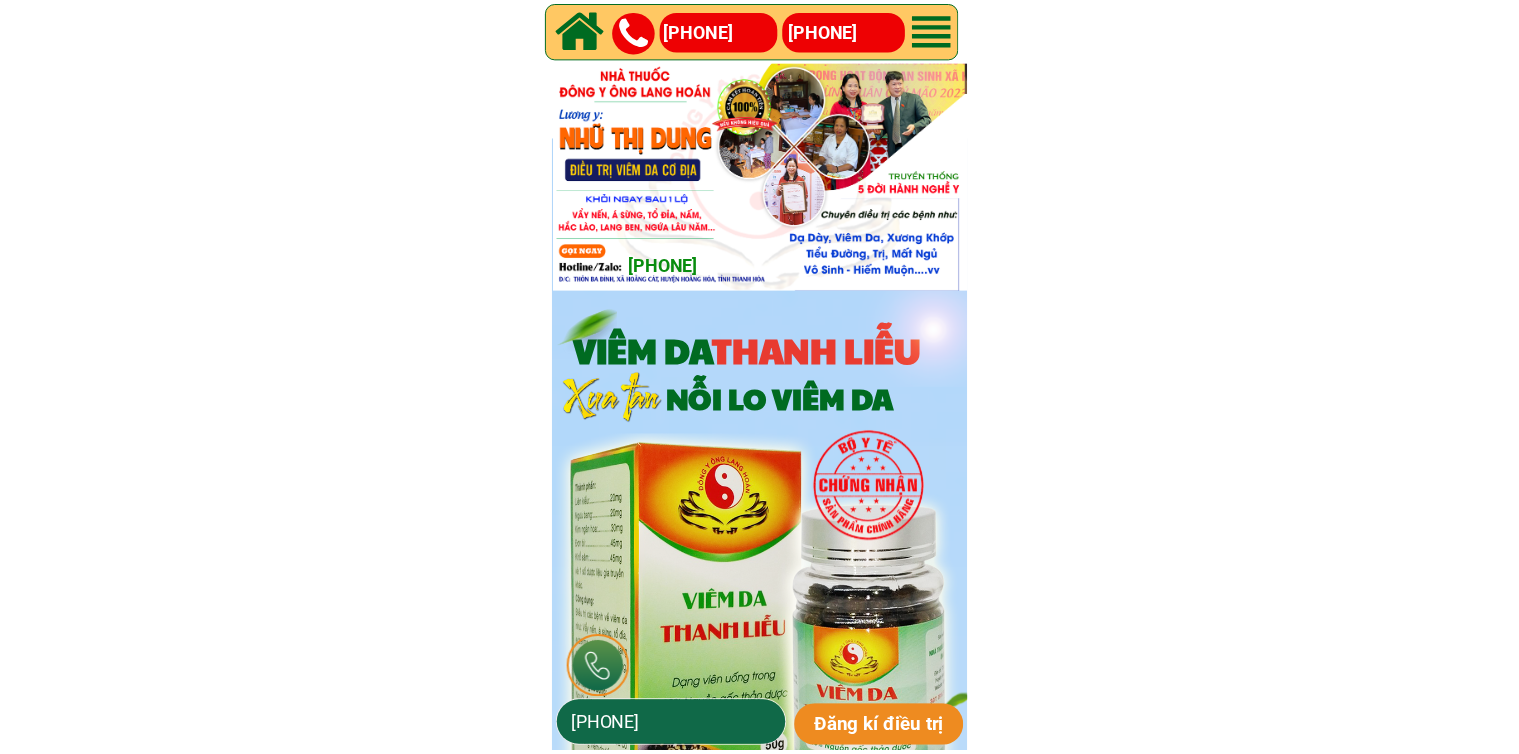 scroll, scrollTop: 3000, scrollLeft: 0, axis: vertical 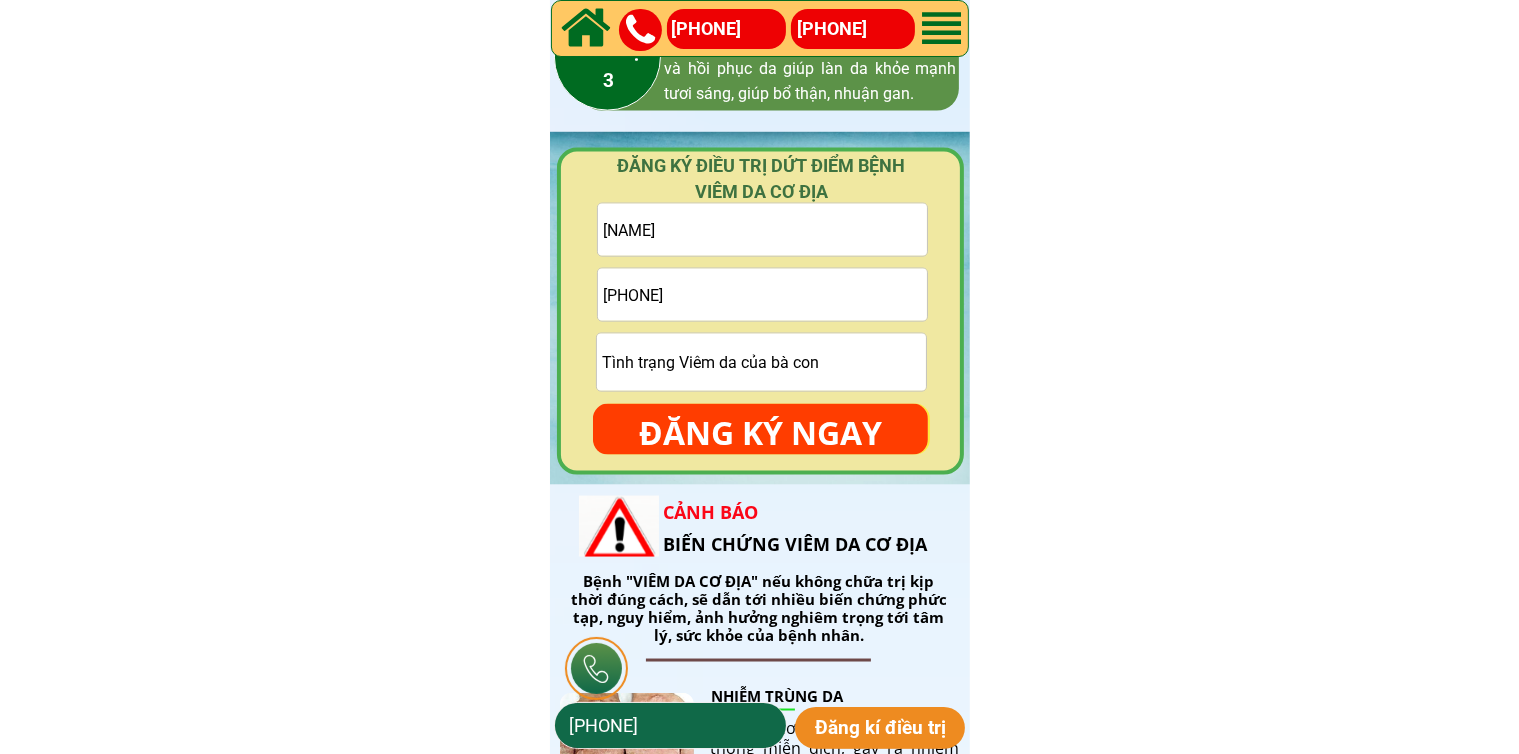 drag, startPoint x: 852, startPoint y: 297, endPoint x: 845, endPoint y: 287, distance: 12.206555 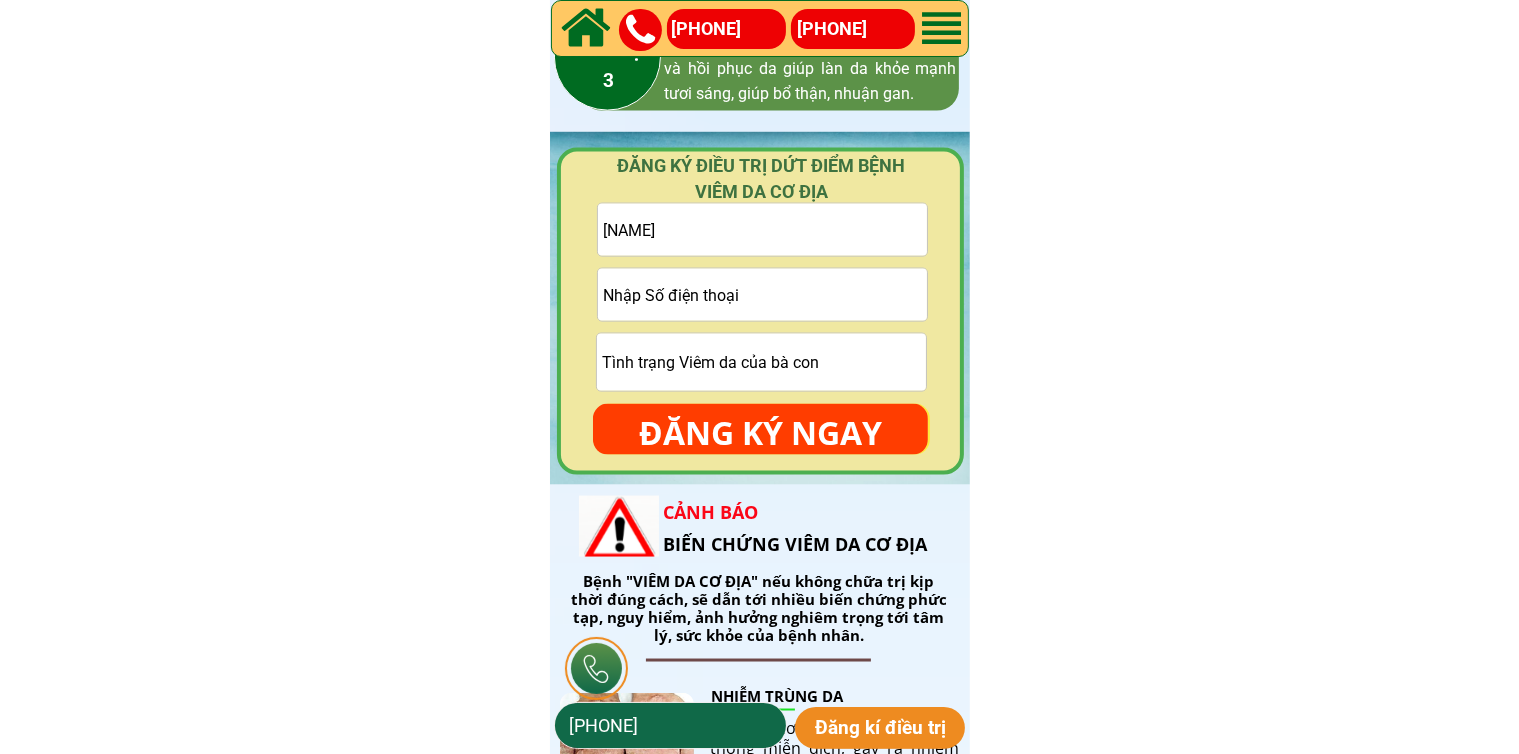 paste on "[PHONE]" 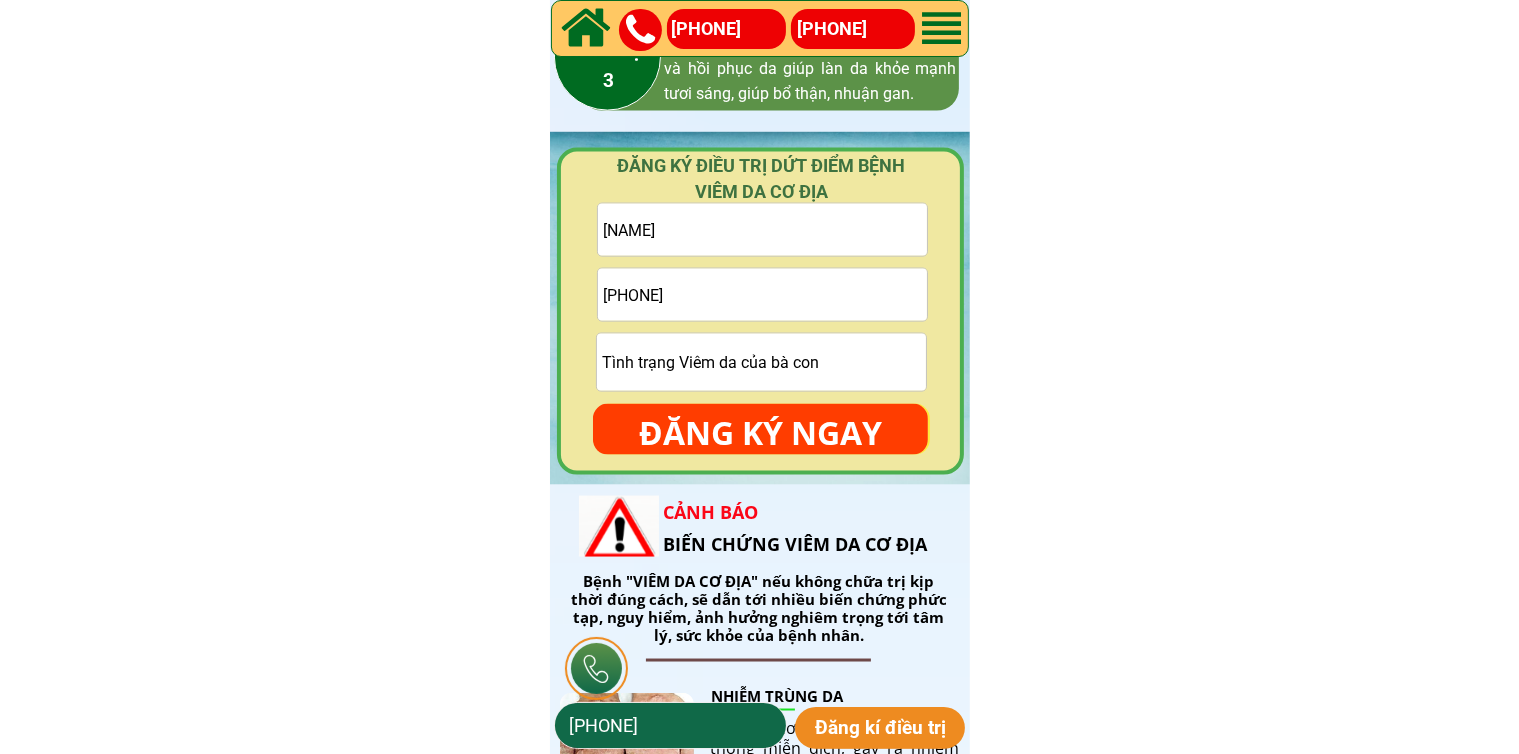 type on "[PHONE]" 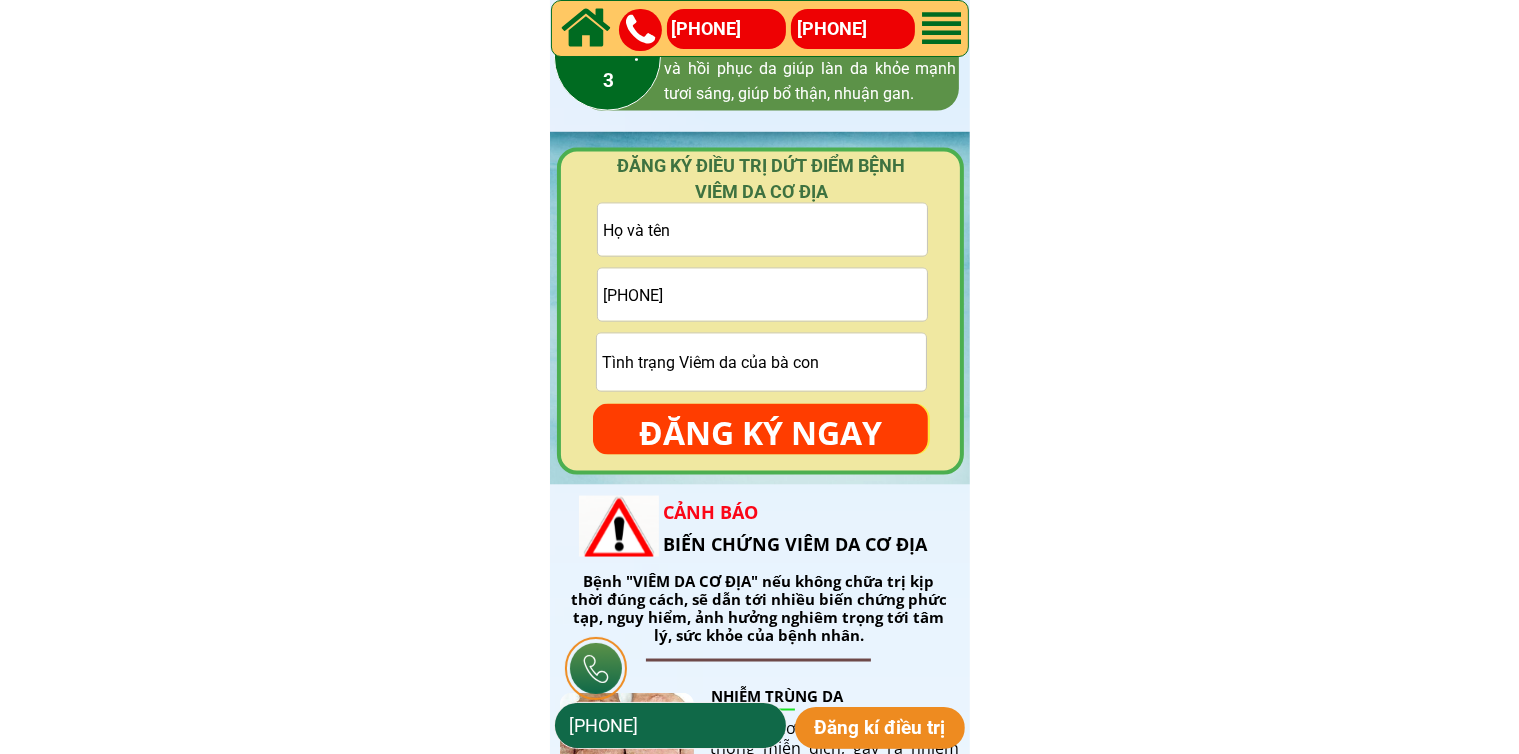 click at bounding box center [762, 230] 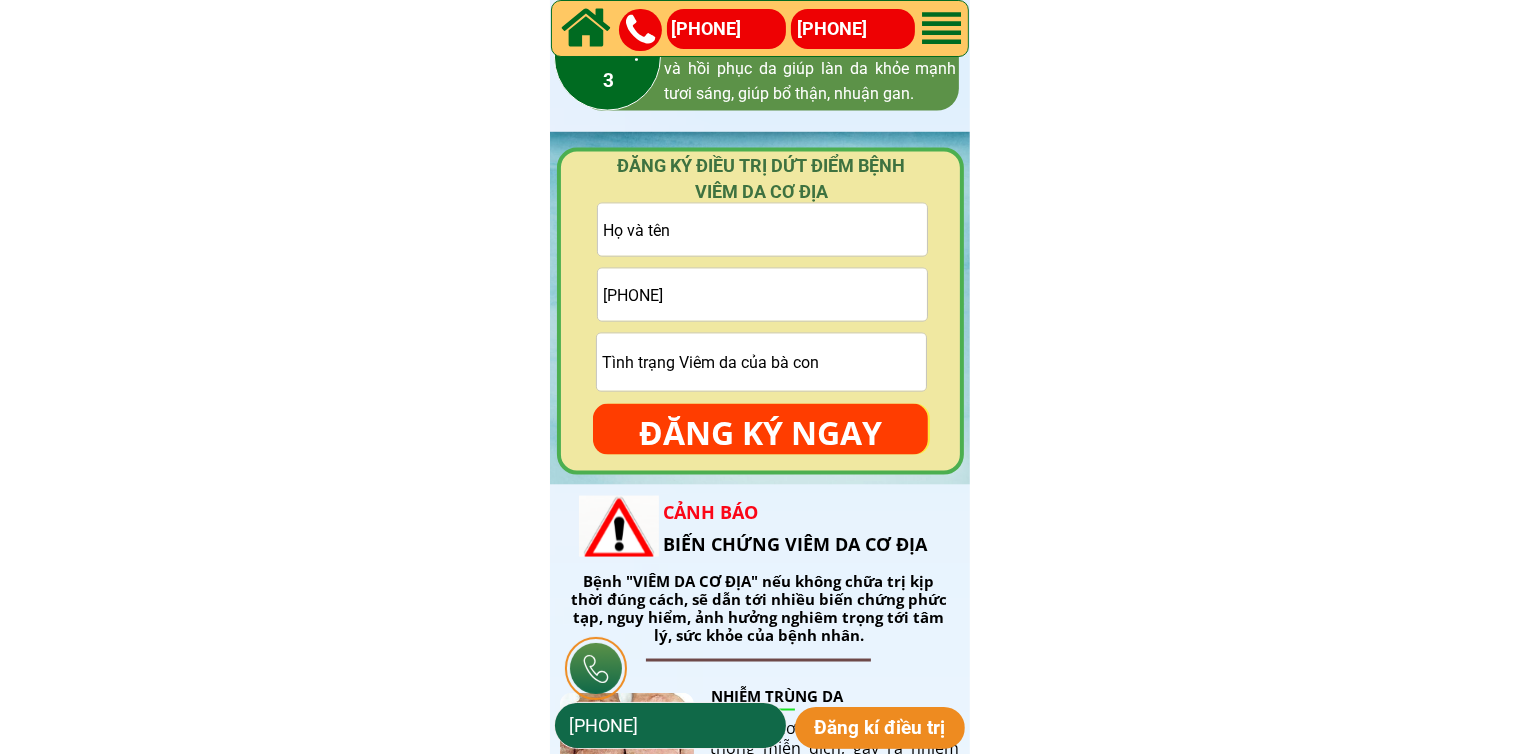 paste on "[NAME]" 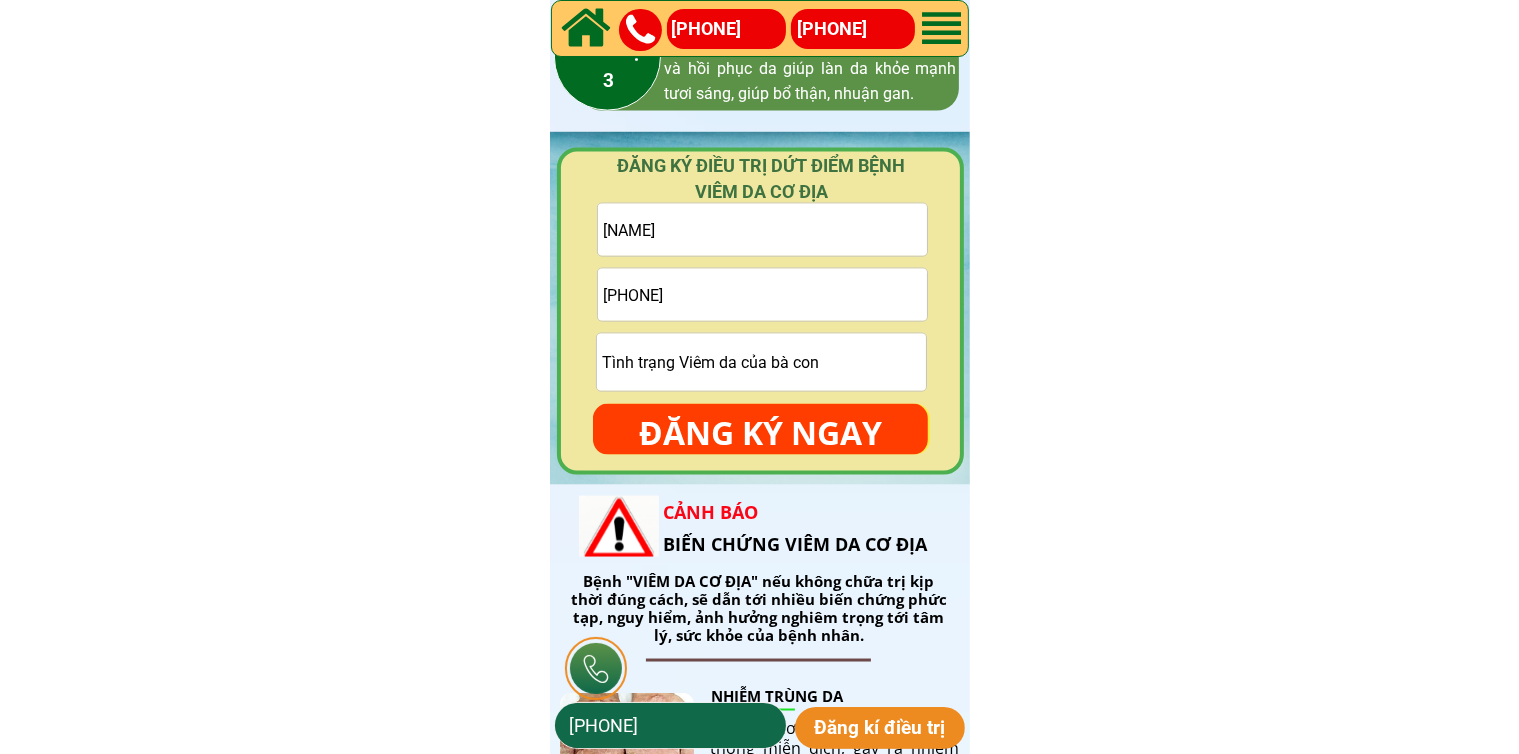 type on "[NAME]" 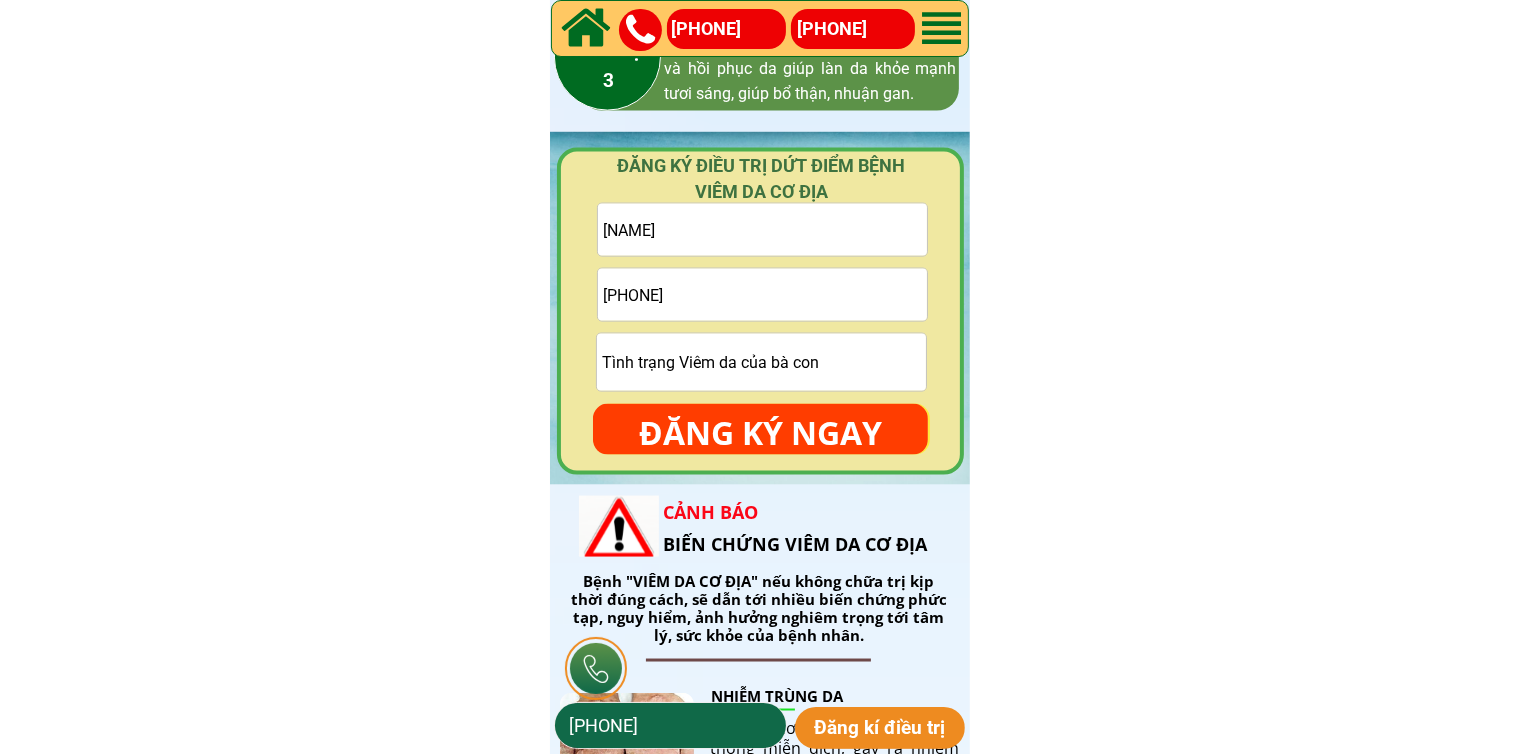 click at bounding box center (761, 362) 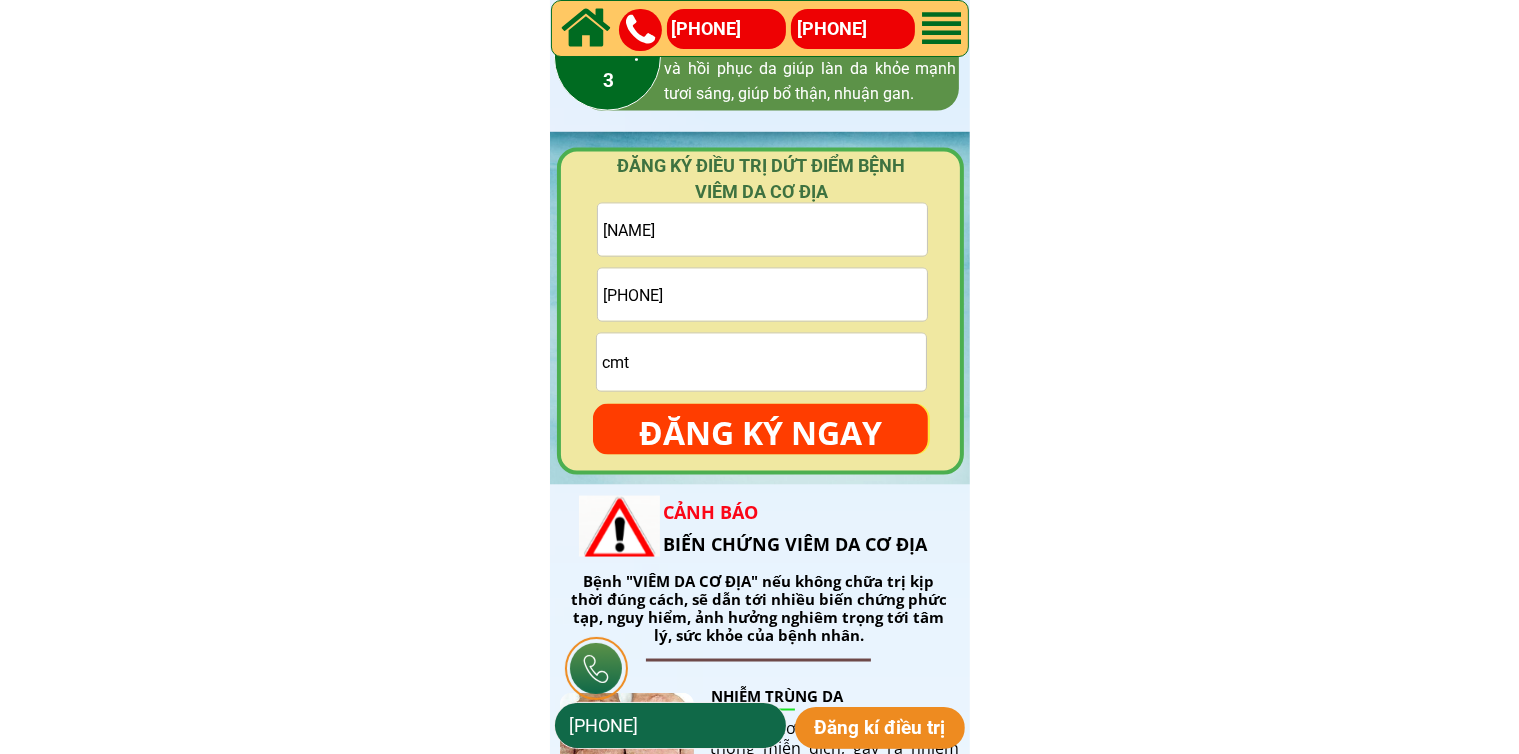 type on "cmt" 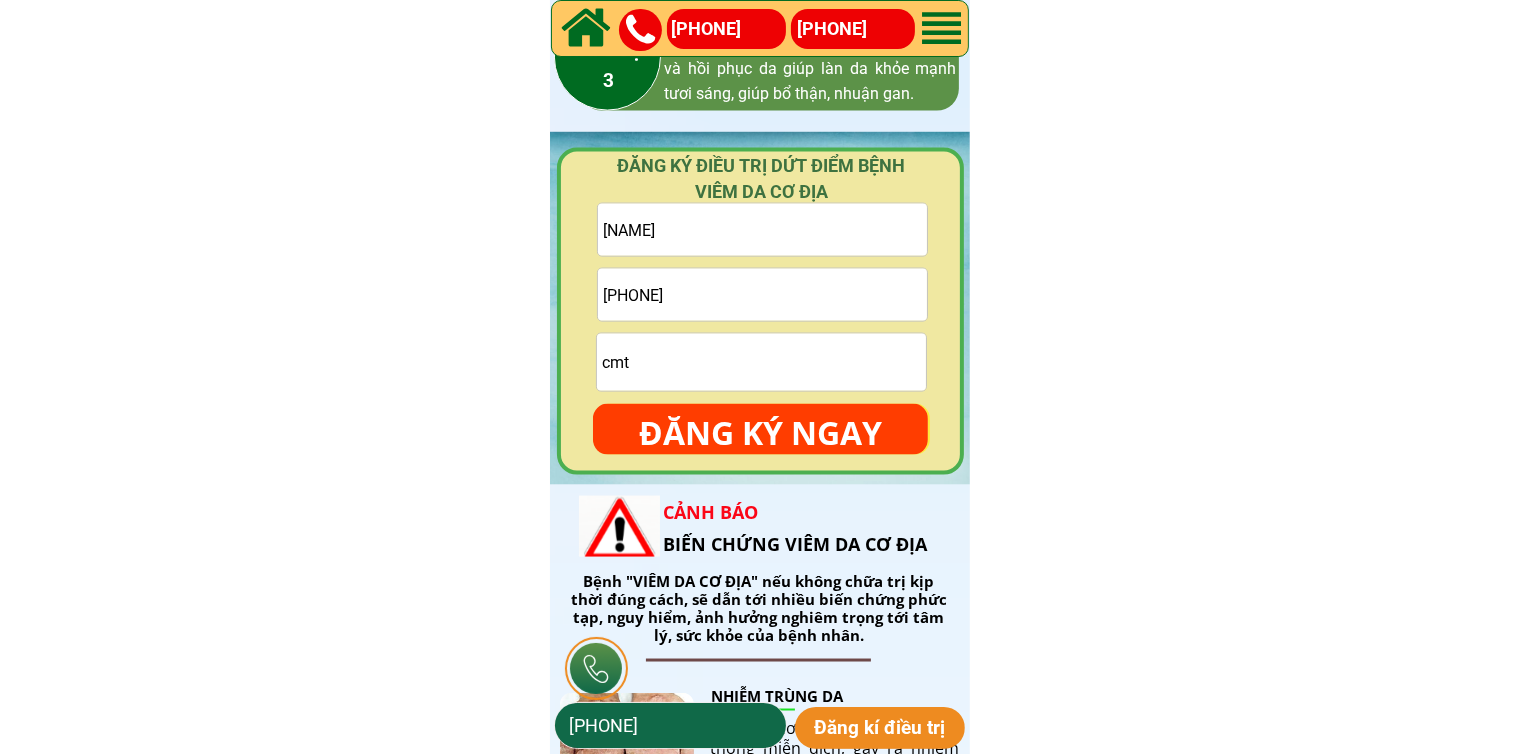 drag, startPoint x: 643, startPoint y: 289, endPoint x: 635, endPoint y: 297, distance: 11.313708 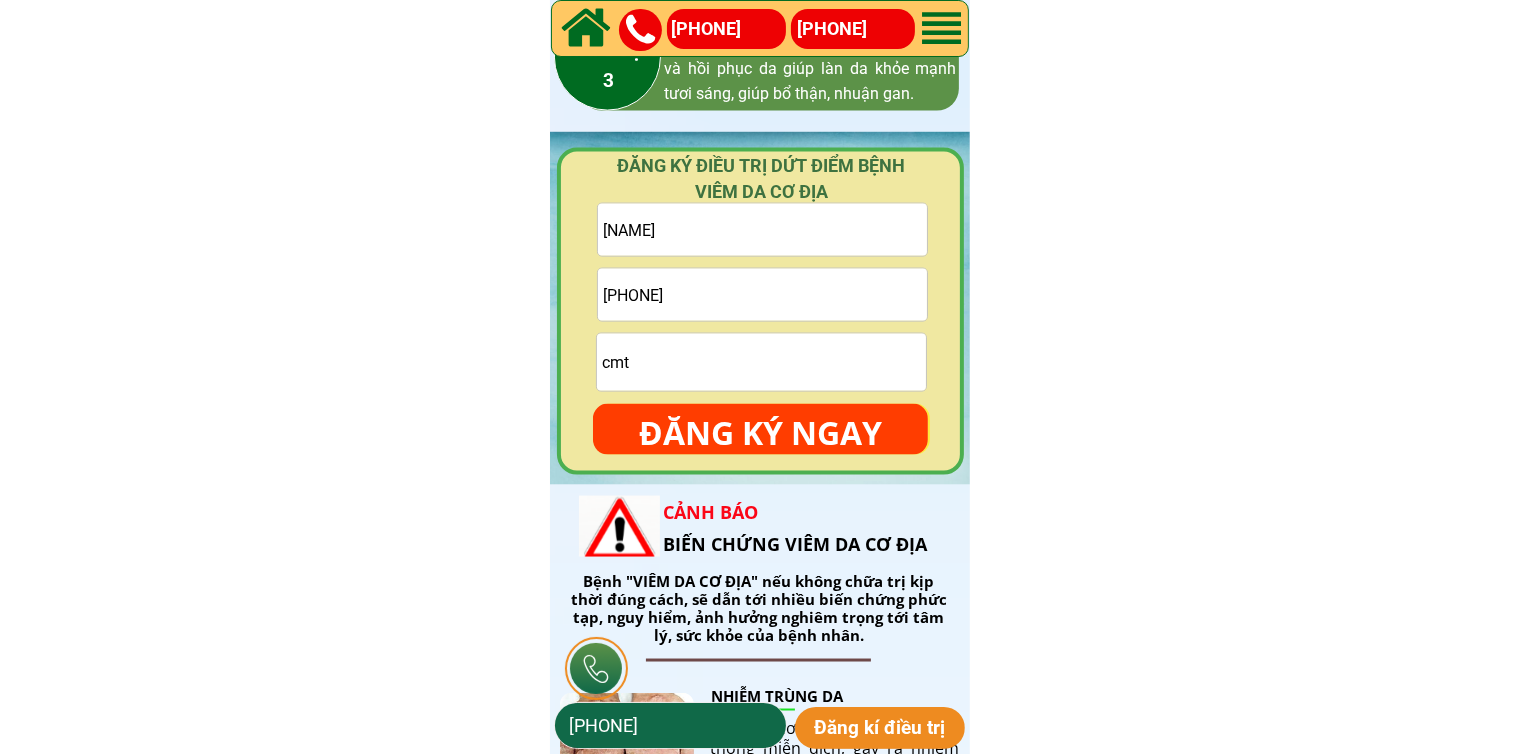 click on "[PHONE]" at bounding box center [762, 295] 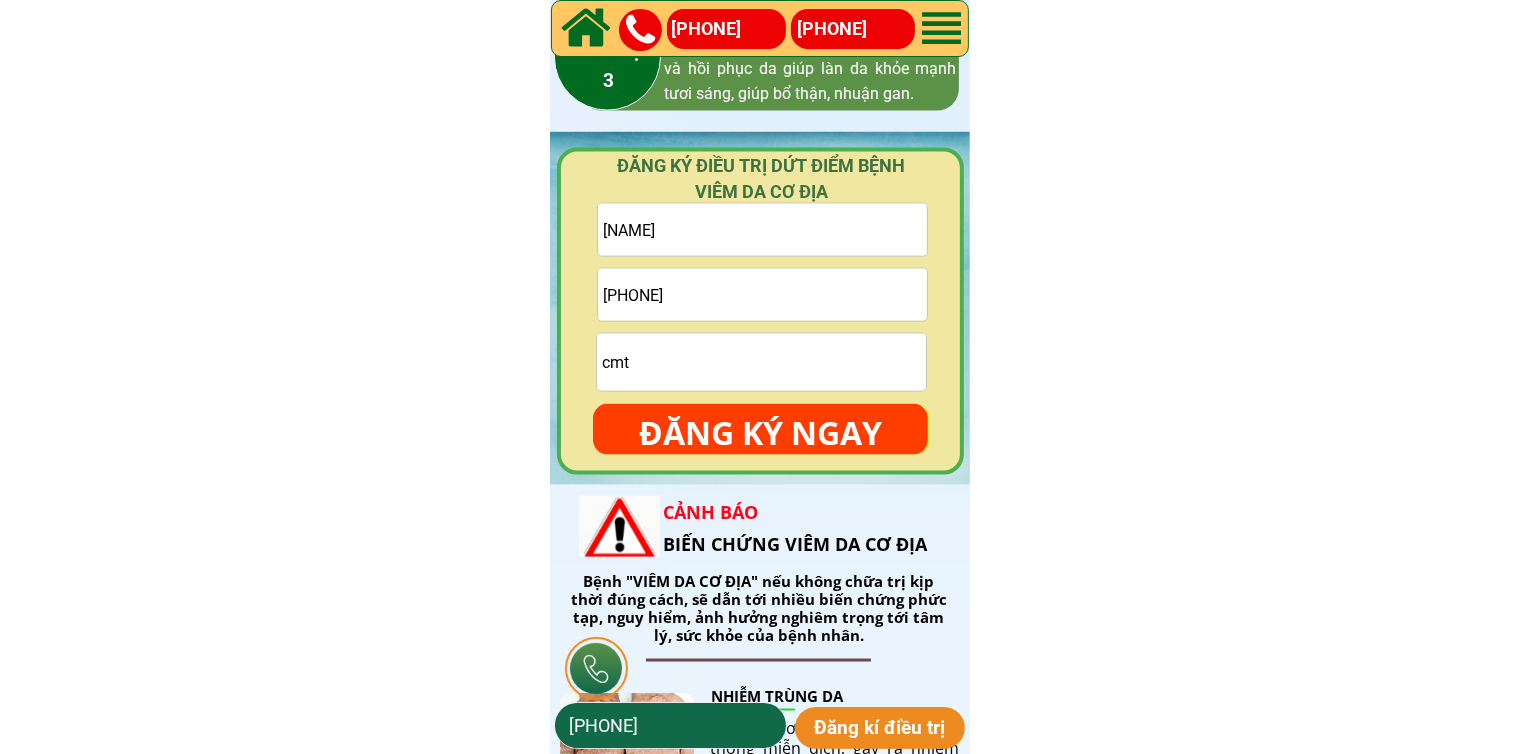 click on "[PHONE]" at bounding box center (762, 295) 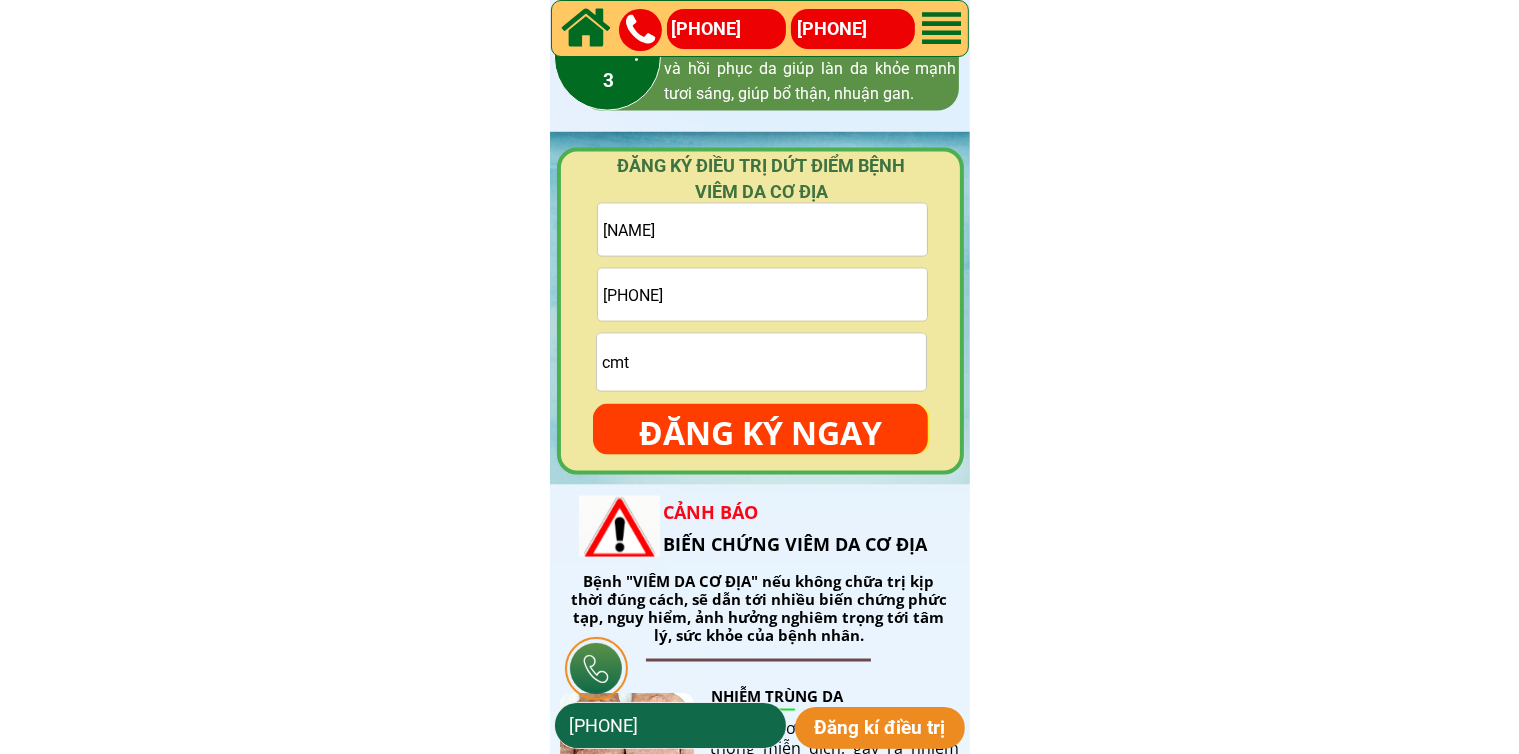 type on "[PHONE]" 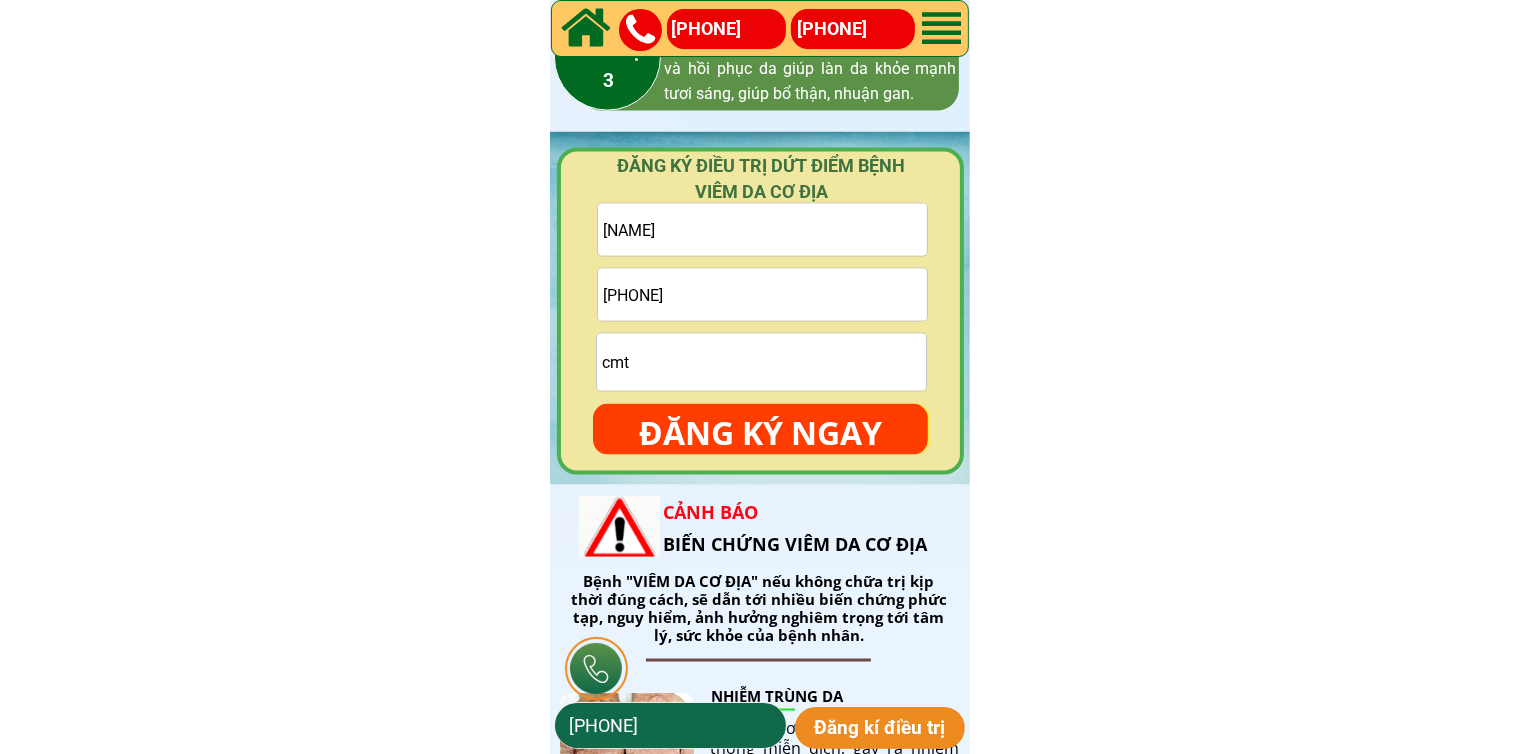 click on "ĐĂNG KÝ NGAY" at bounding box center (760, 433) 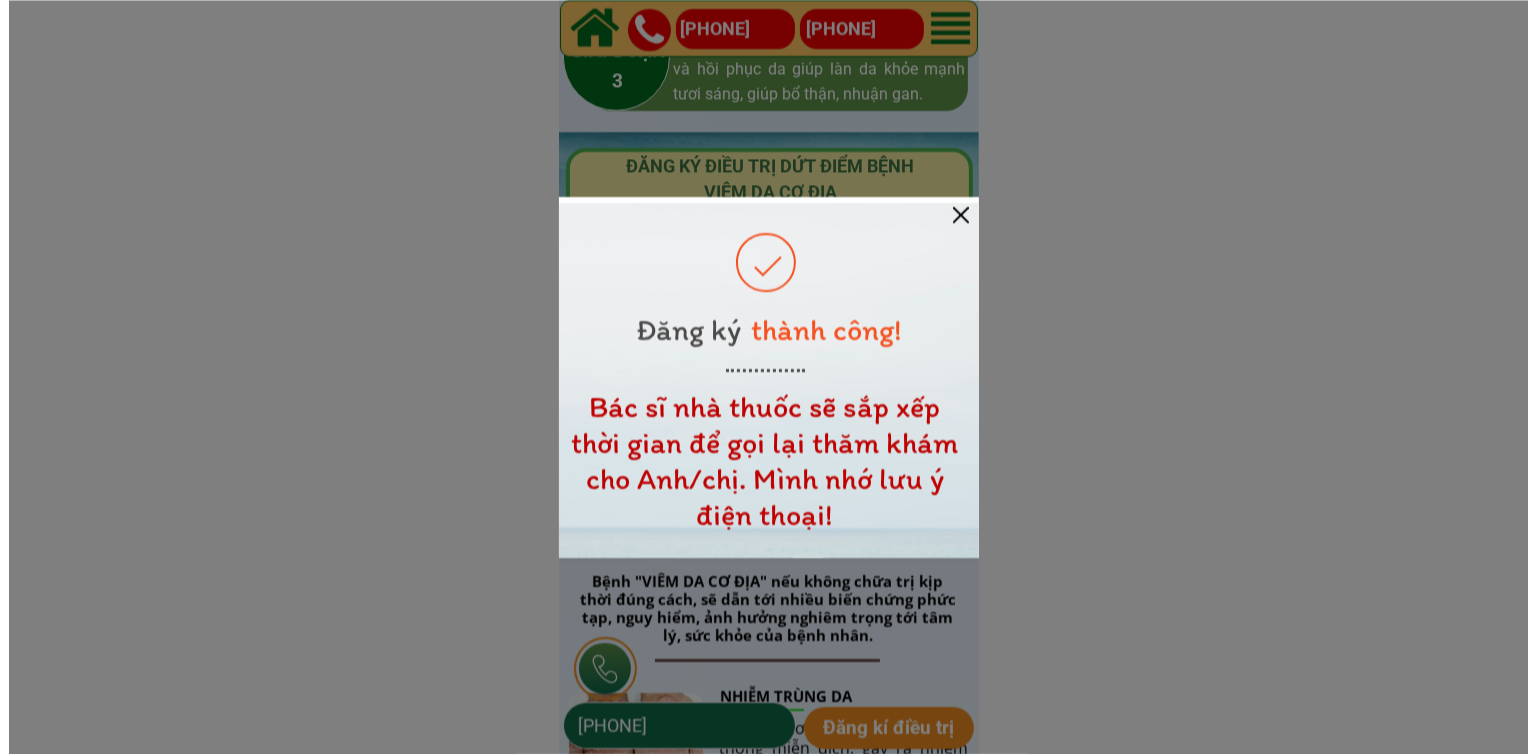 scroll, scrollTop: 0, scrollLeft: 0, axis: both 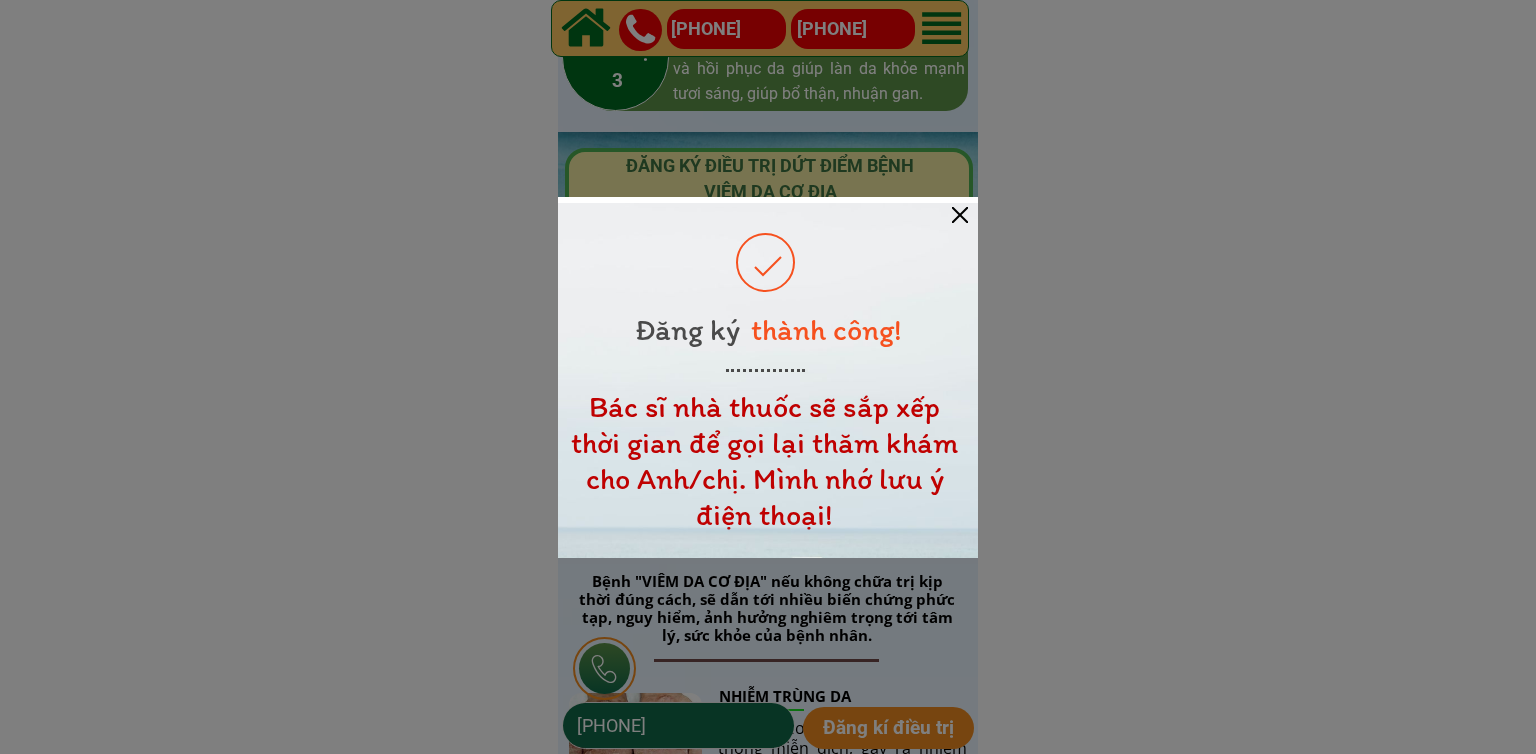 click at bounding box center [960, 215] 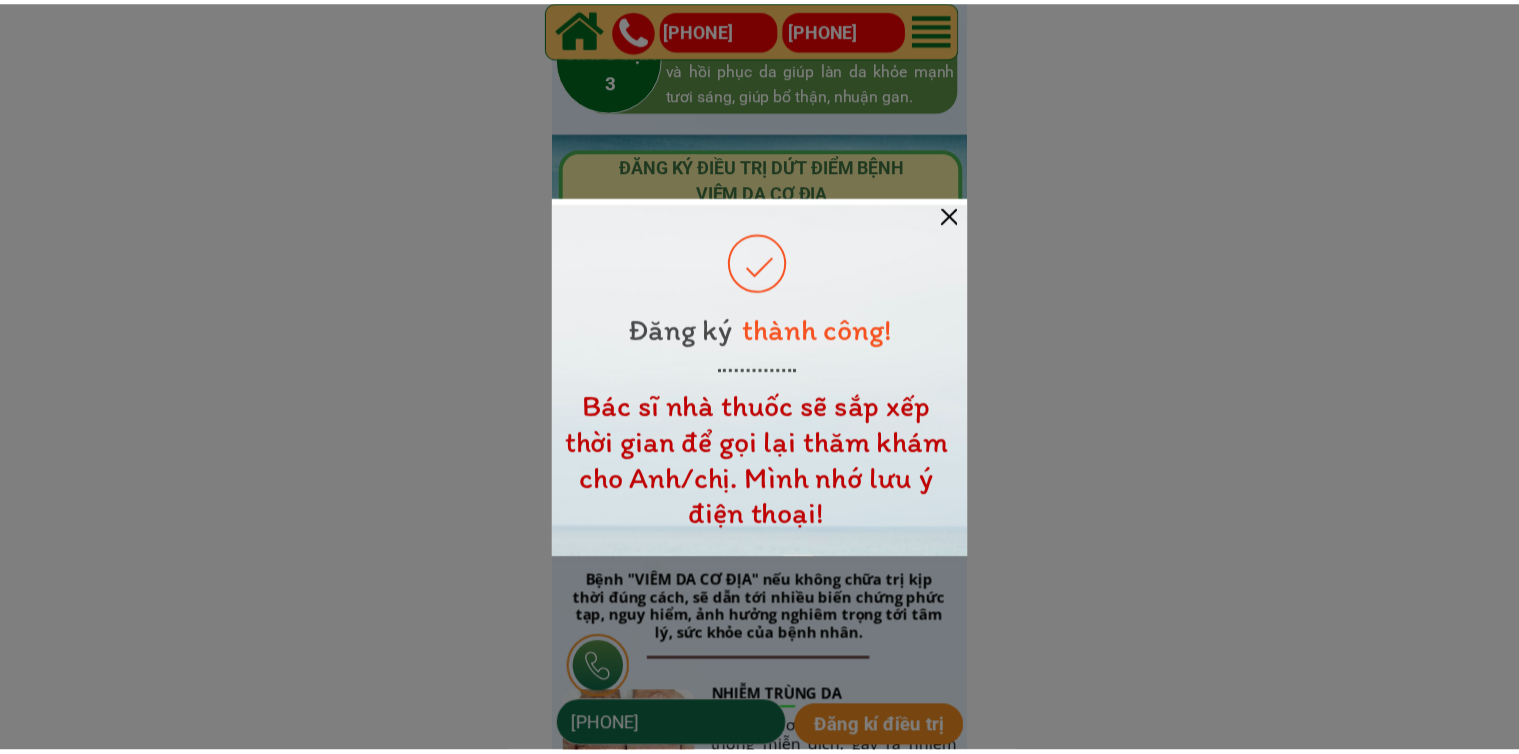 scroll, scrollTop: 3000, scrollLeft: 0, axis: vertical 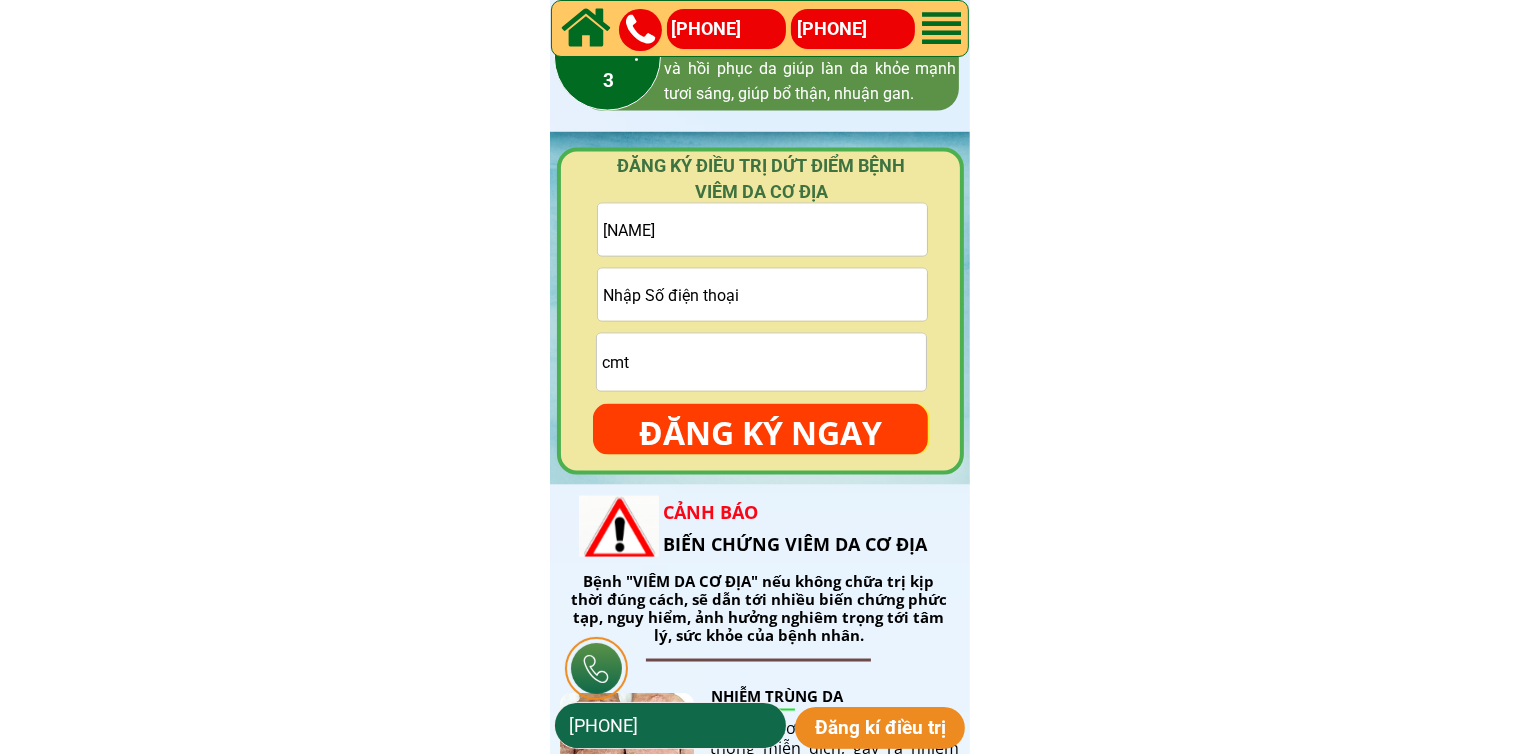 drag, startPoint x: 832, startPoint y: 313, endPoint x: 847, endPoint y: 297, distance: 21.931713 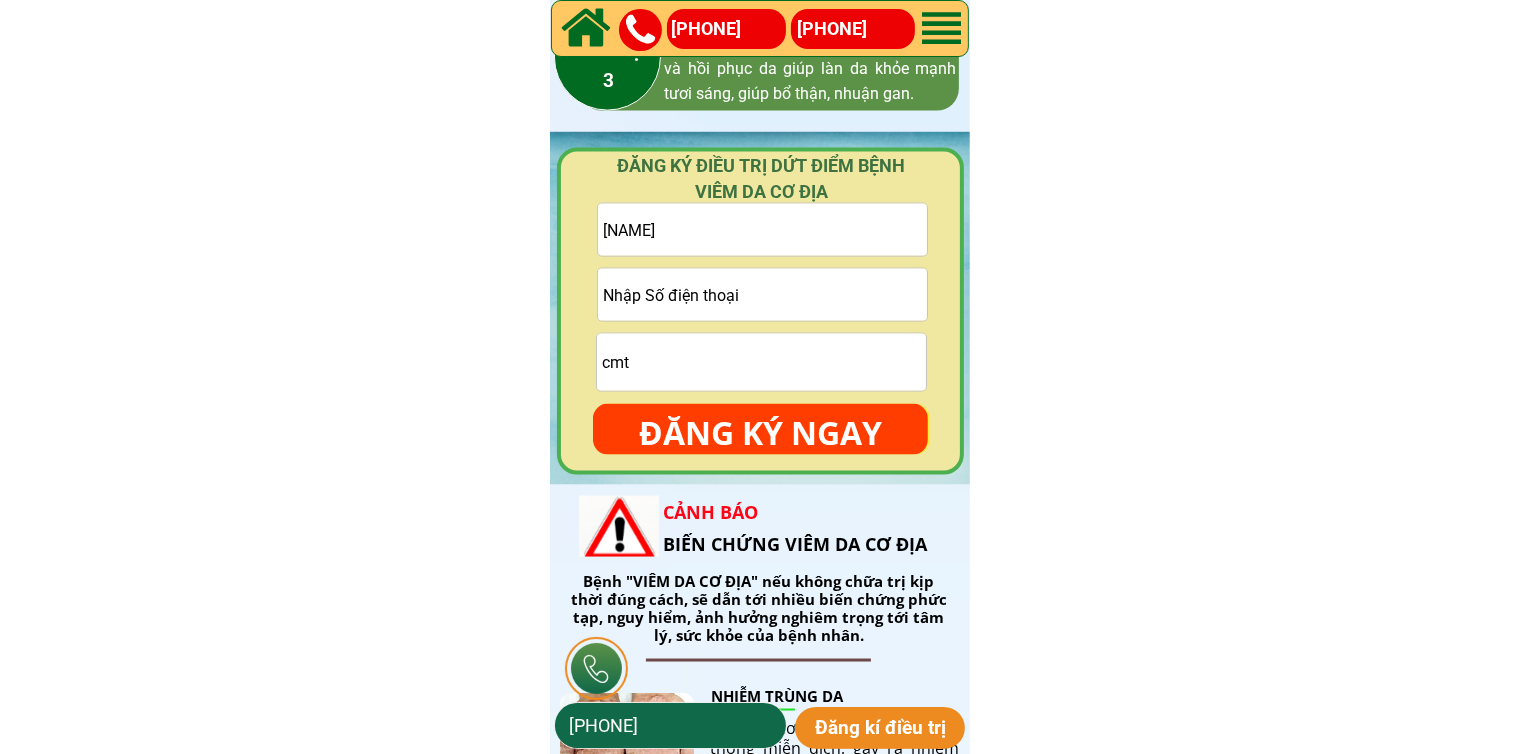 click at bounding box center [762, 295] 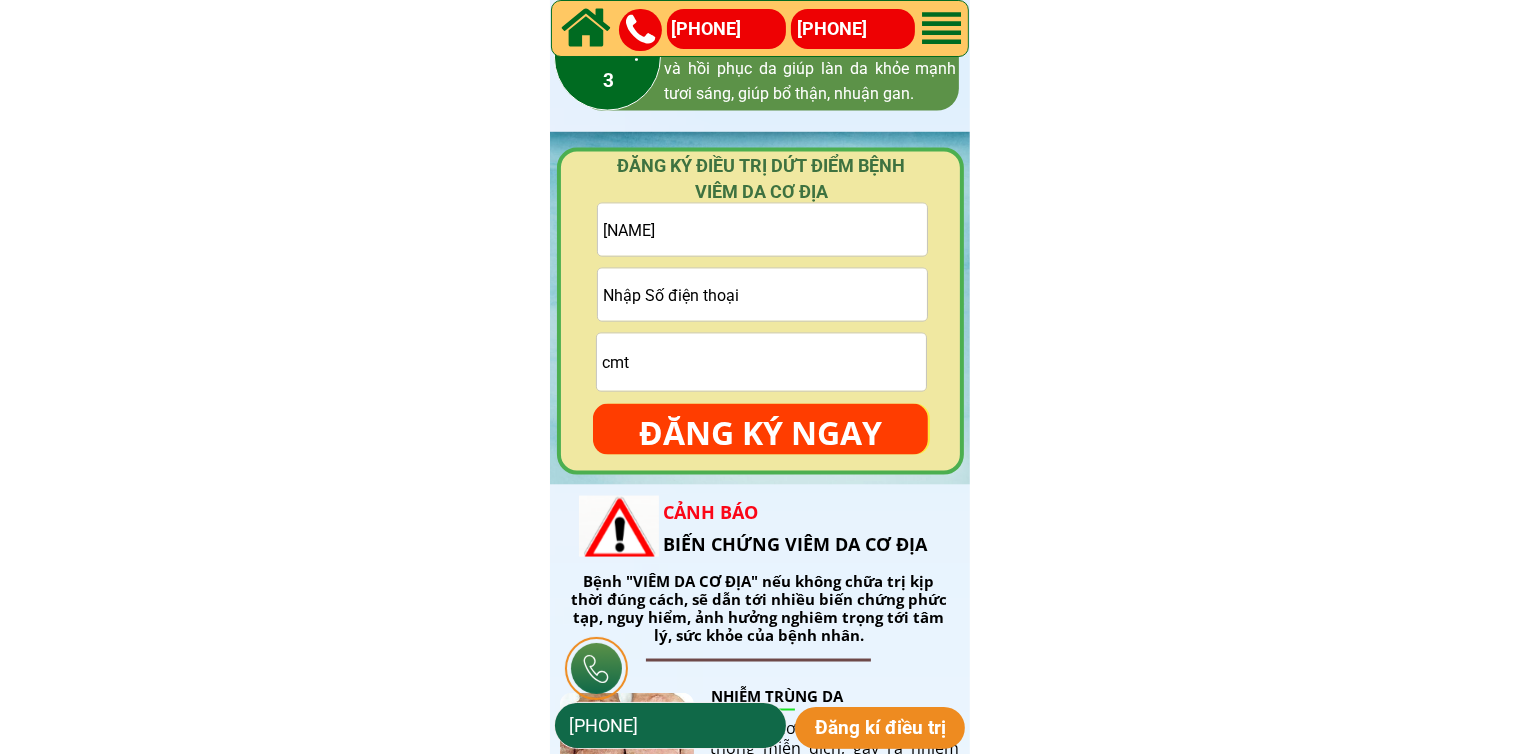 paste on "[PHONE]" 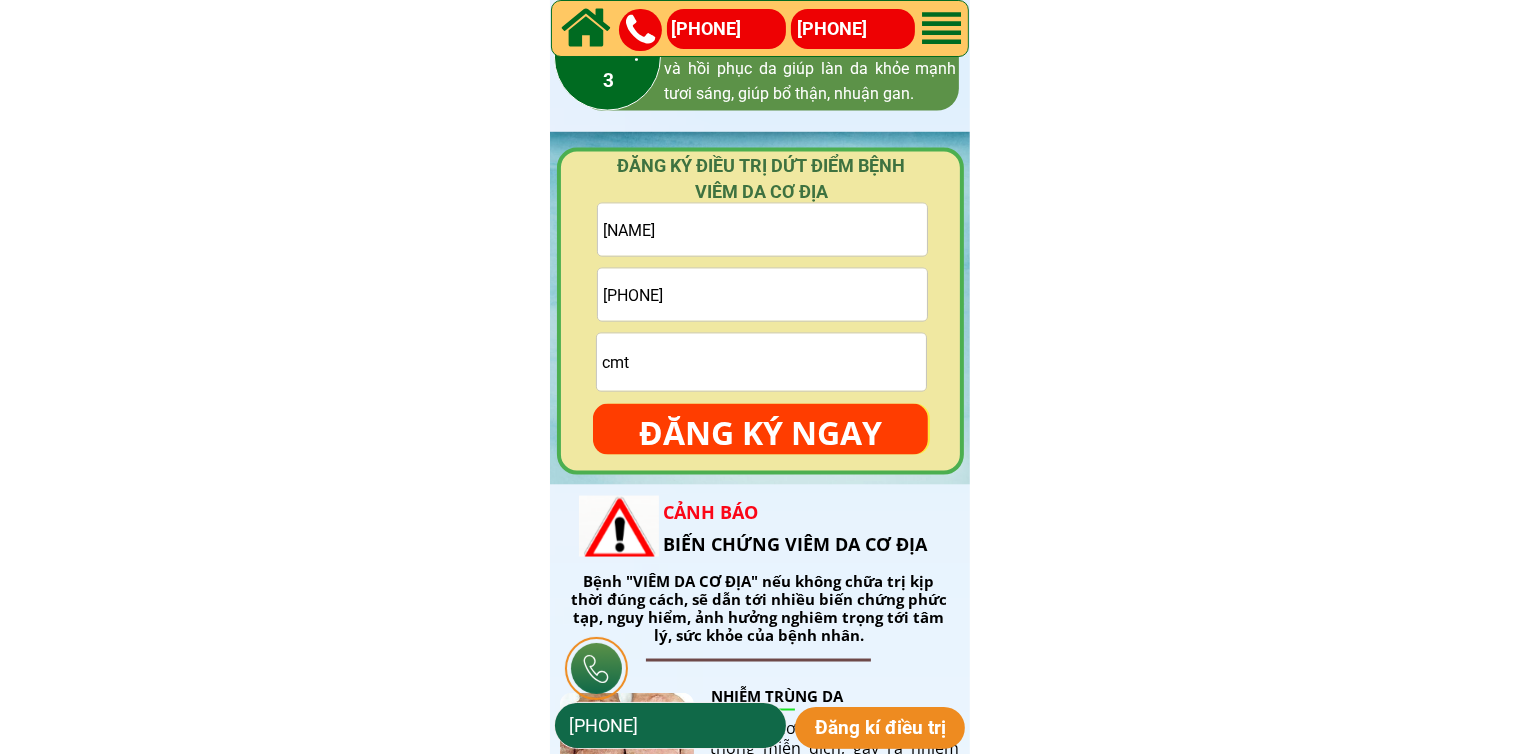 type on "[PHONE]" 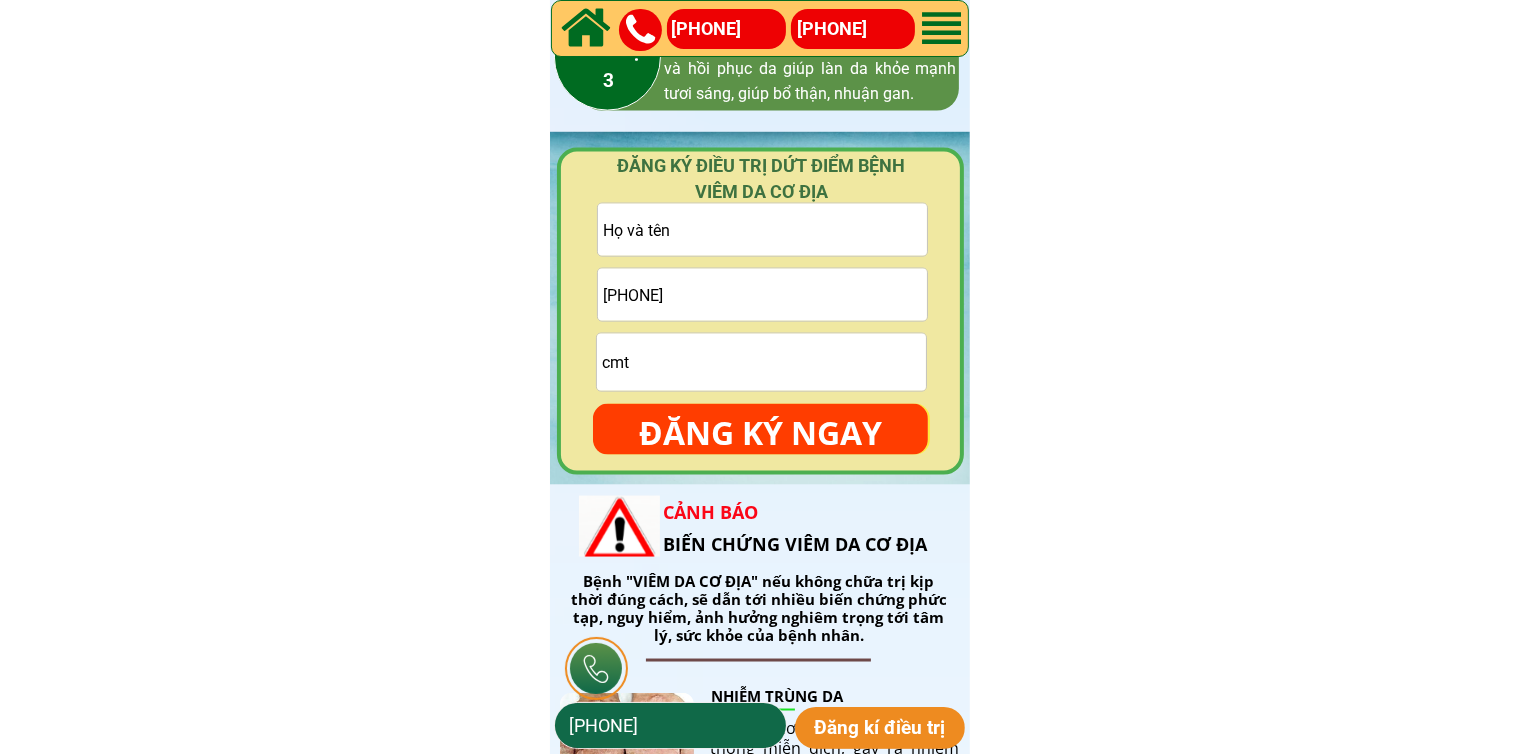 click at bounding box center (762, 230) 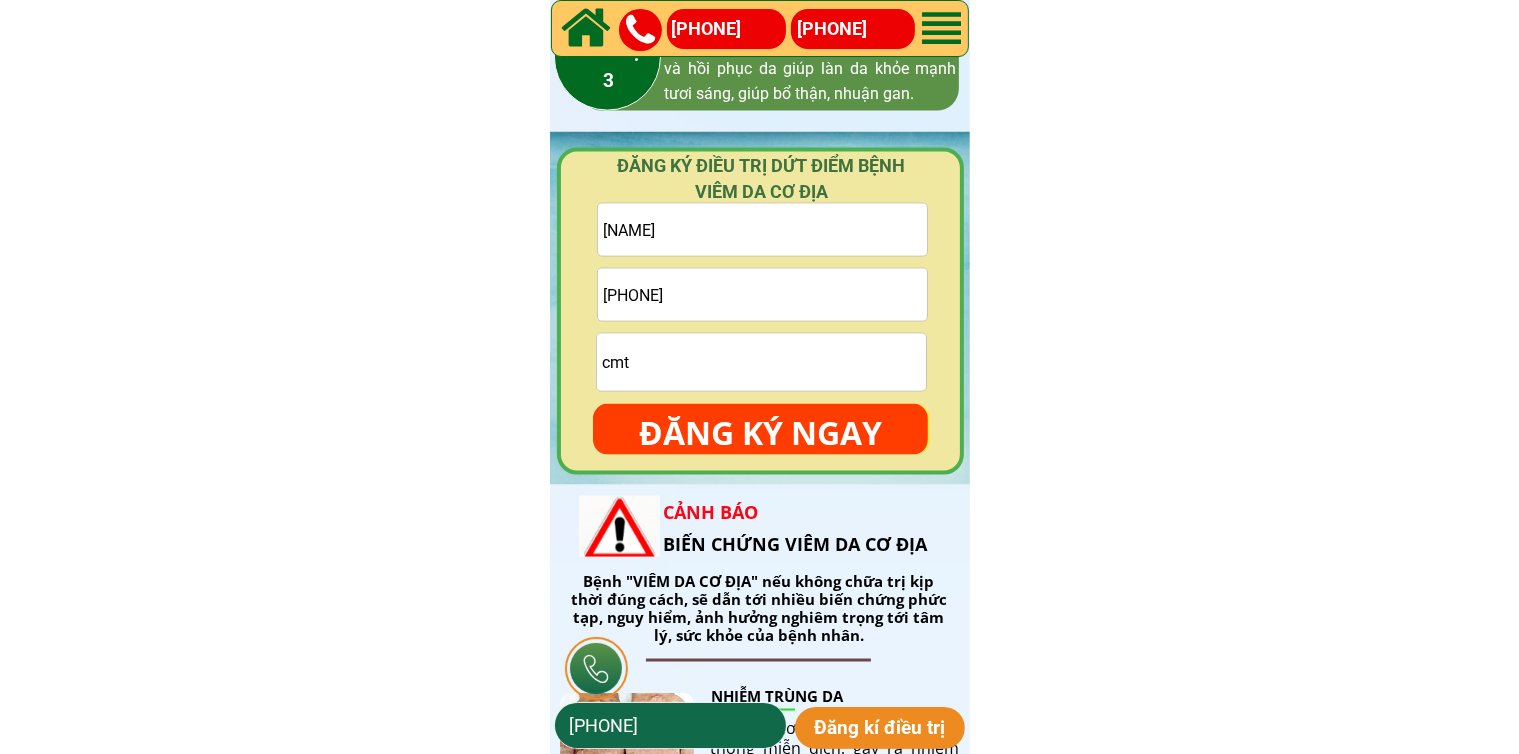 type on "[NAME]" 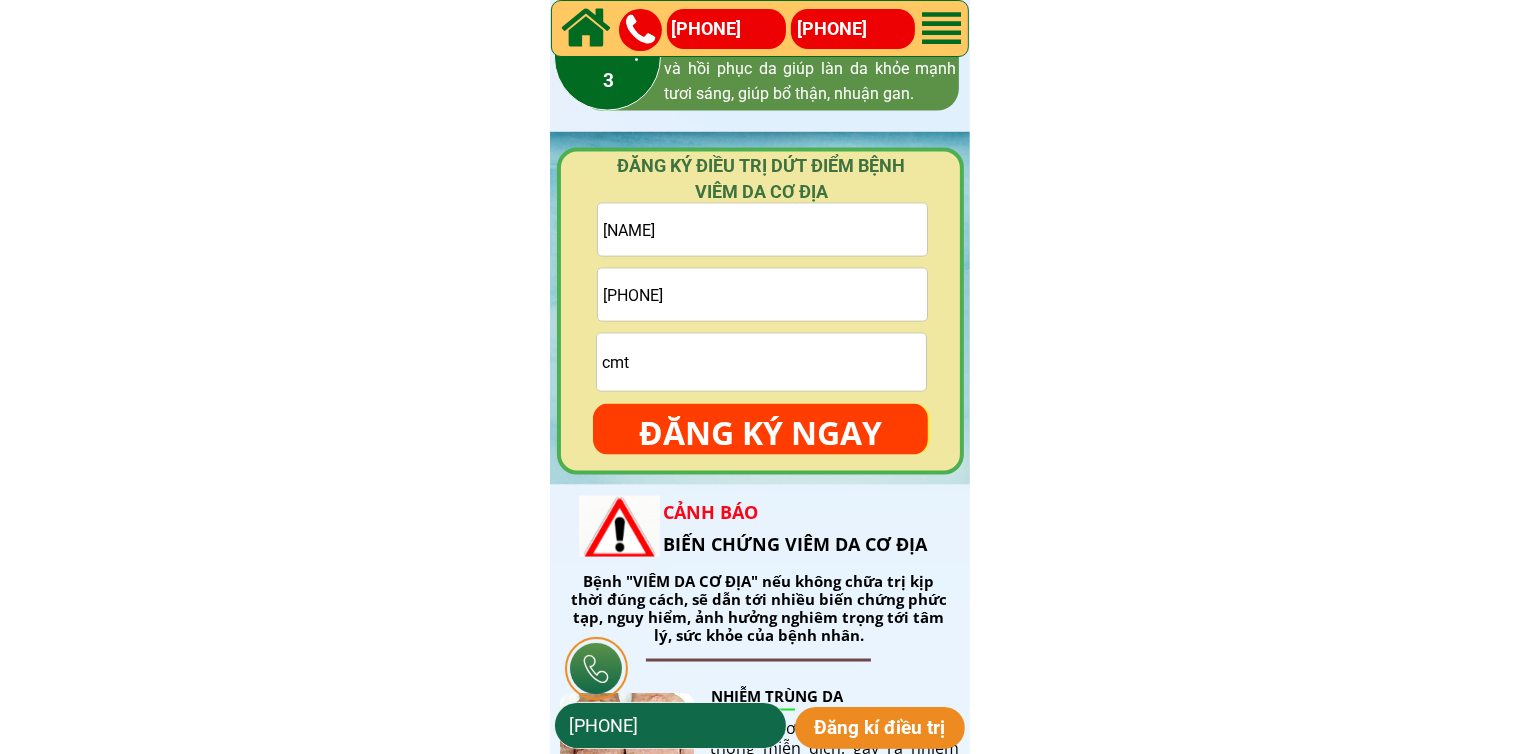 type on "cmt" 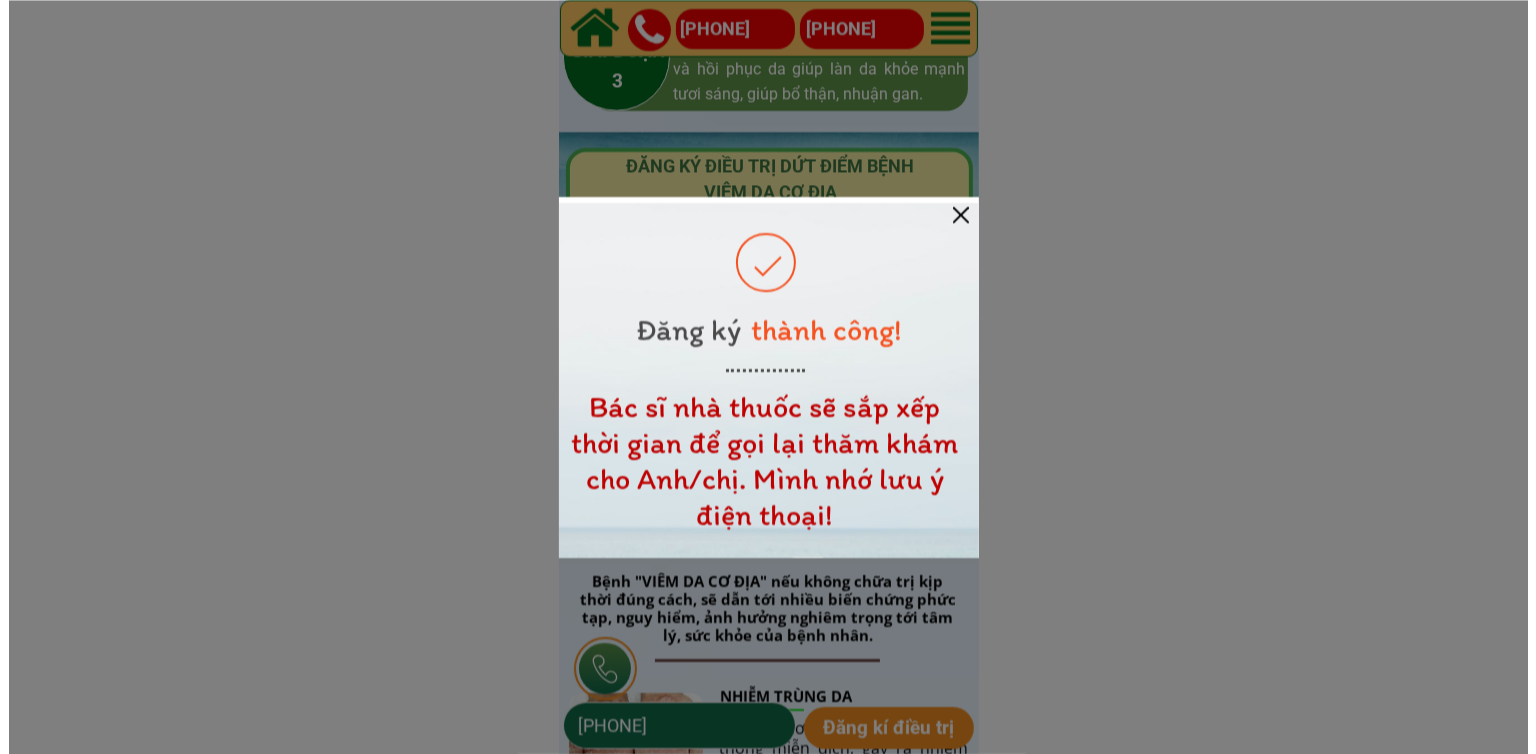 scroll, scrollTop: 0, scrollLeft: 0, axis: both 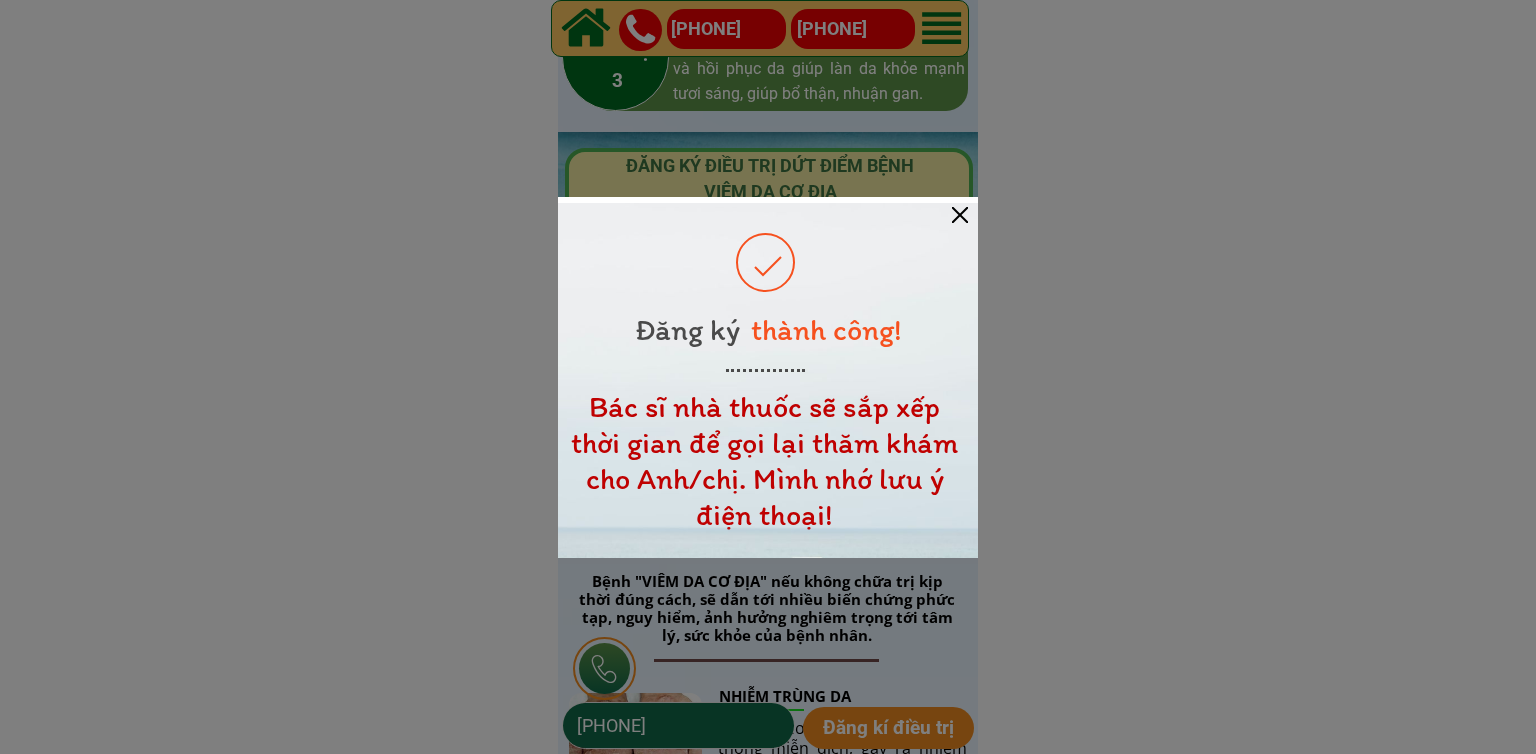 drag, startPoint x: 967, startPoint y: 213, endPoint x: 934, endPoint y: 230, distance: 37.12142 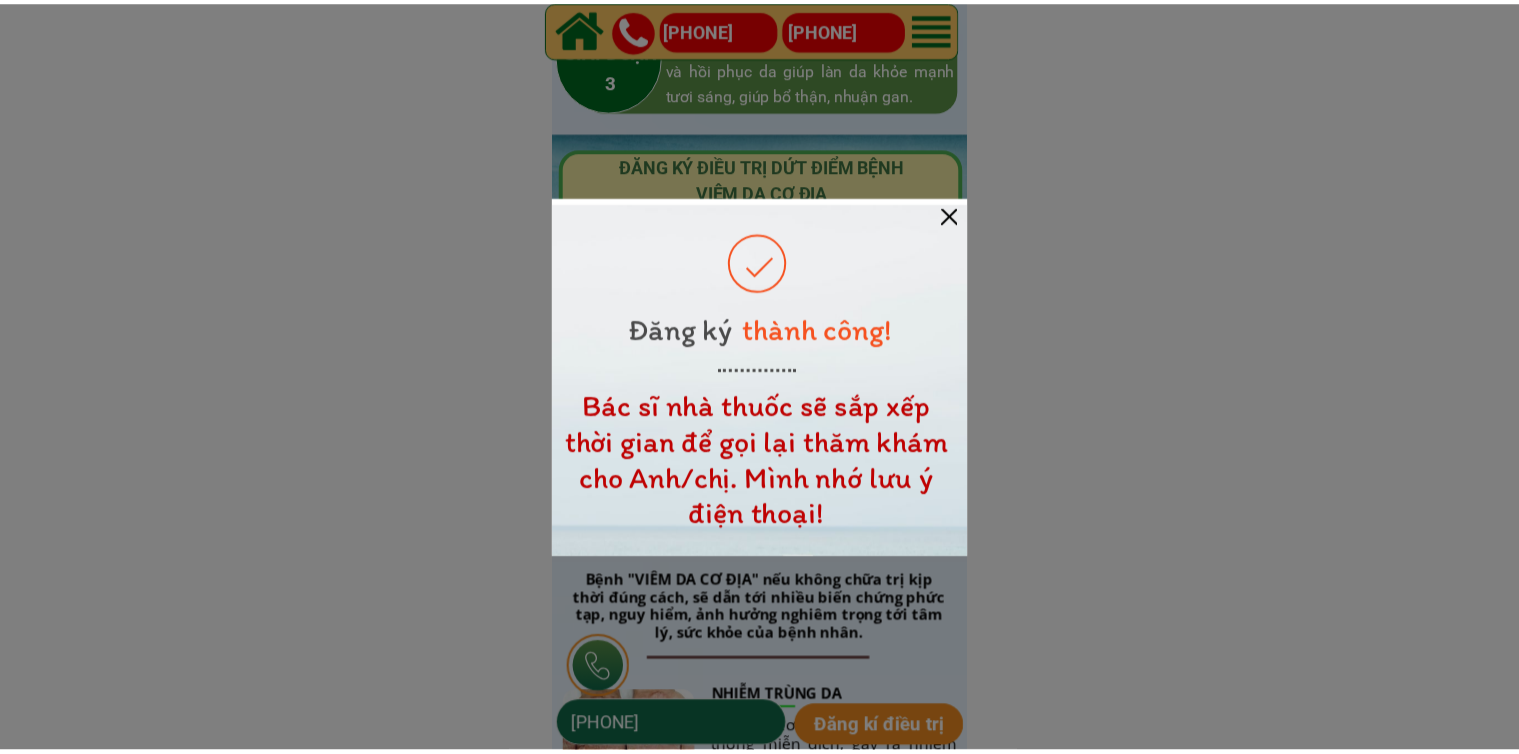 scroll, scrollTop: 3000, scrollLeft: 0, axis: vertical 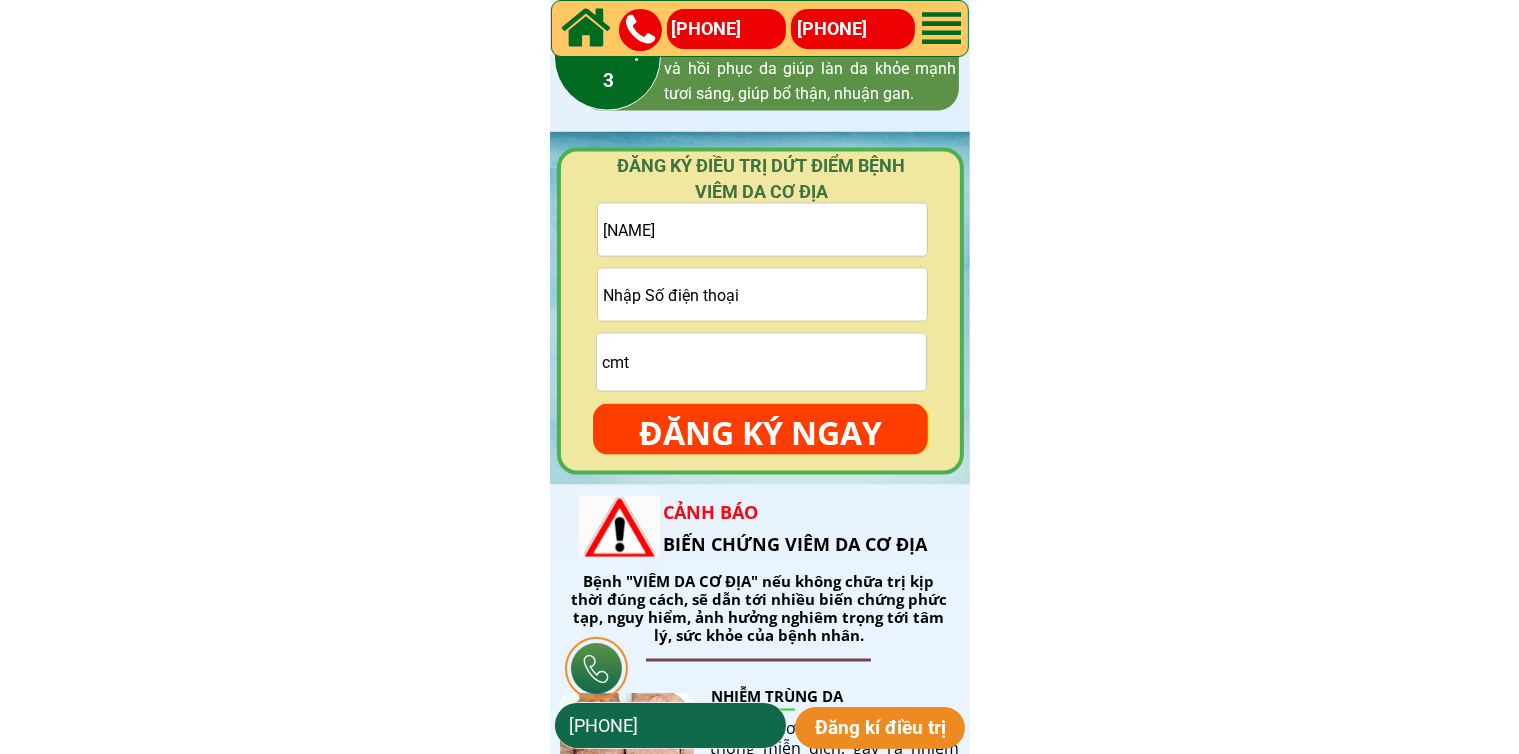 drag, startPoint x: 873, startPoint y: 297, endPoint x: 829, endPoint y: 178, distance: 126.873955 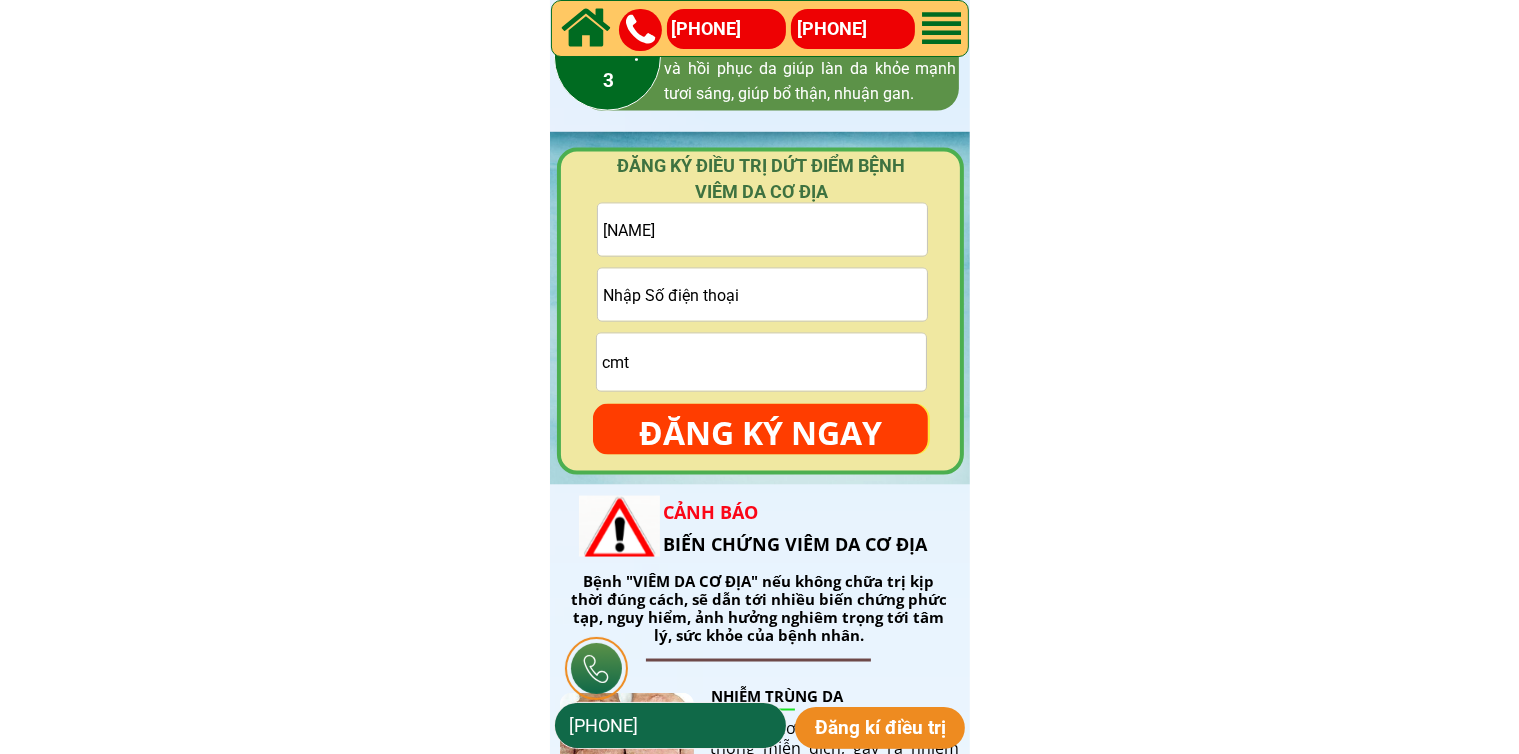 click at bounding box center [762, 295] 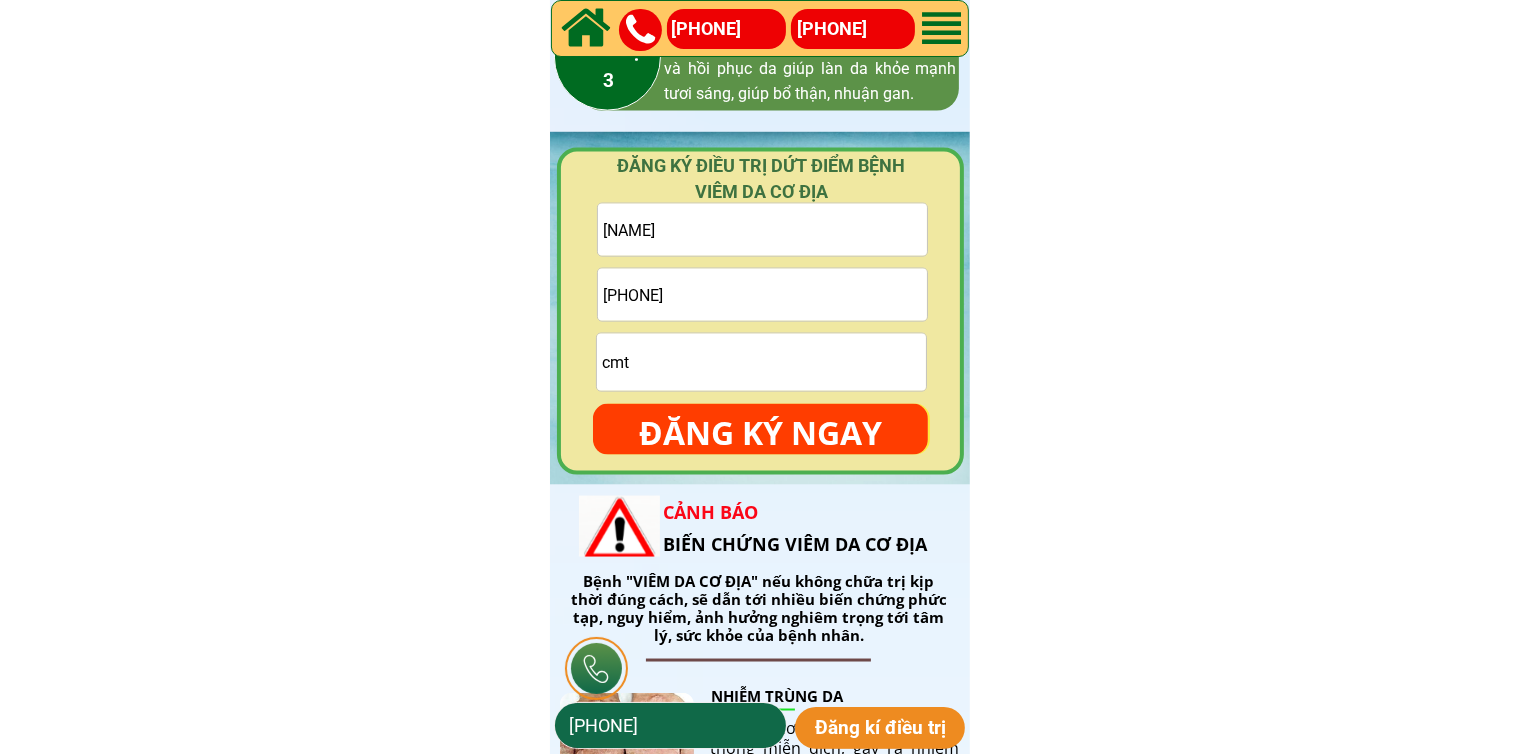 type on "[PHONE]" 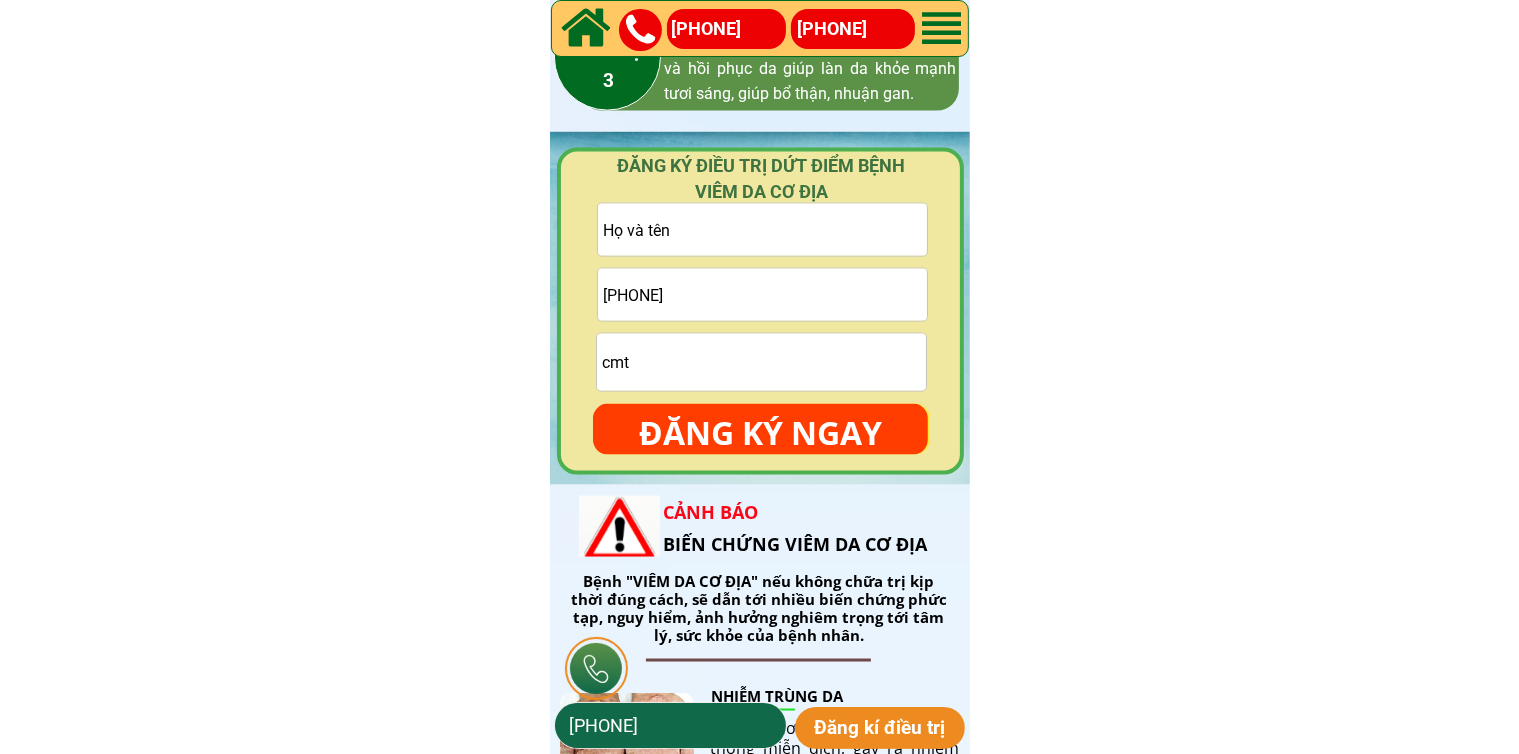 click at bounding box center [762, 230] 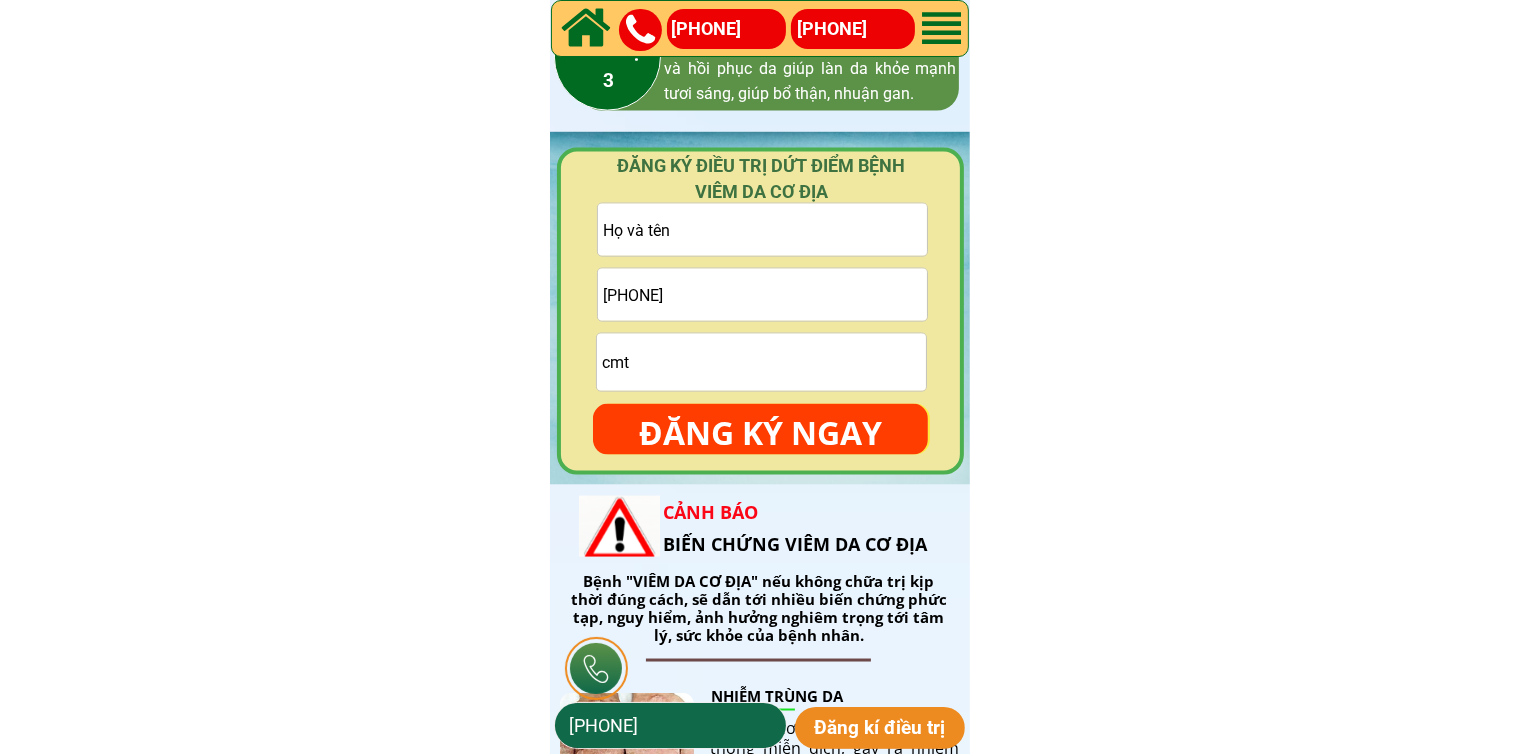 paste on "[NAME]" 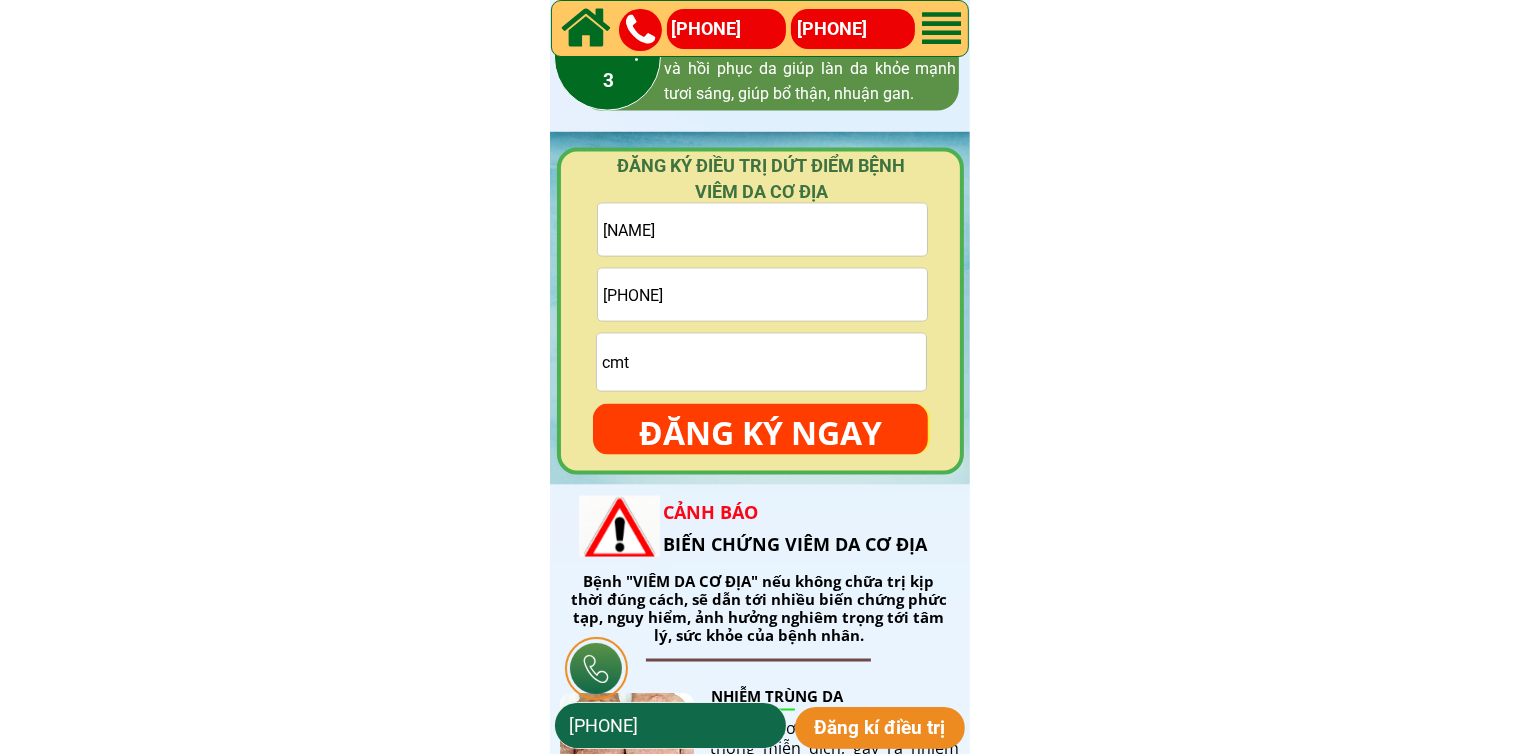 type on "[NAME]" 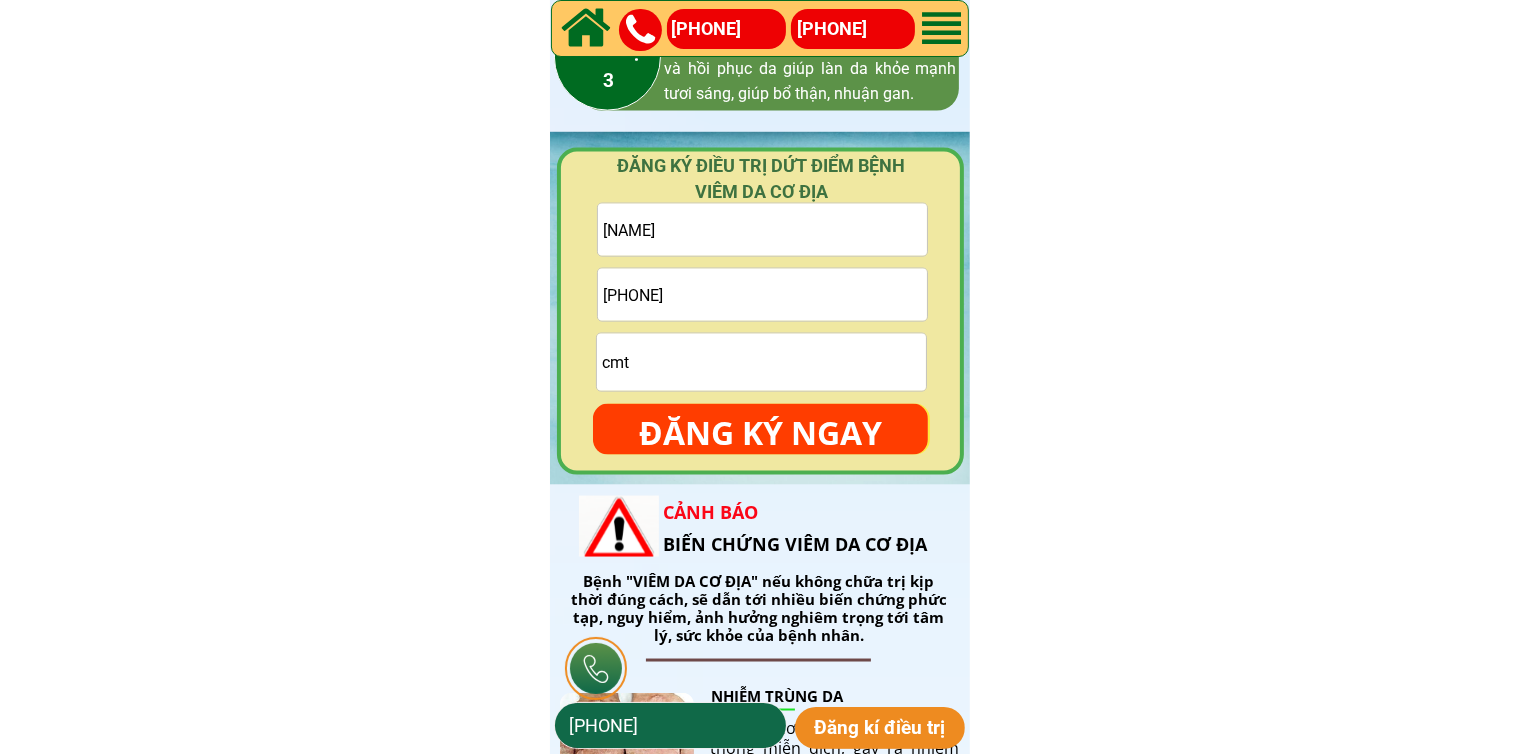 type on "cmt" 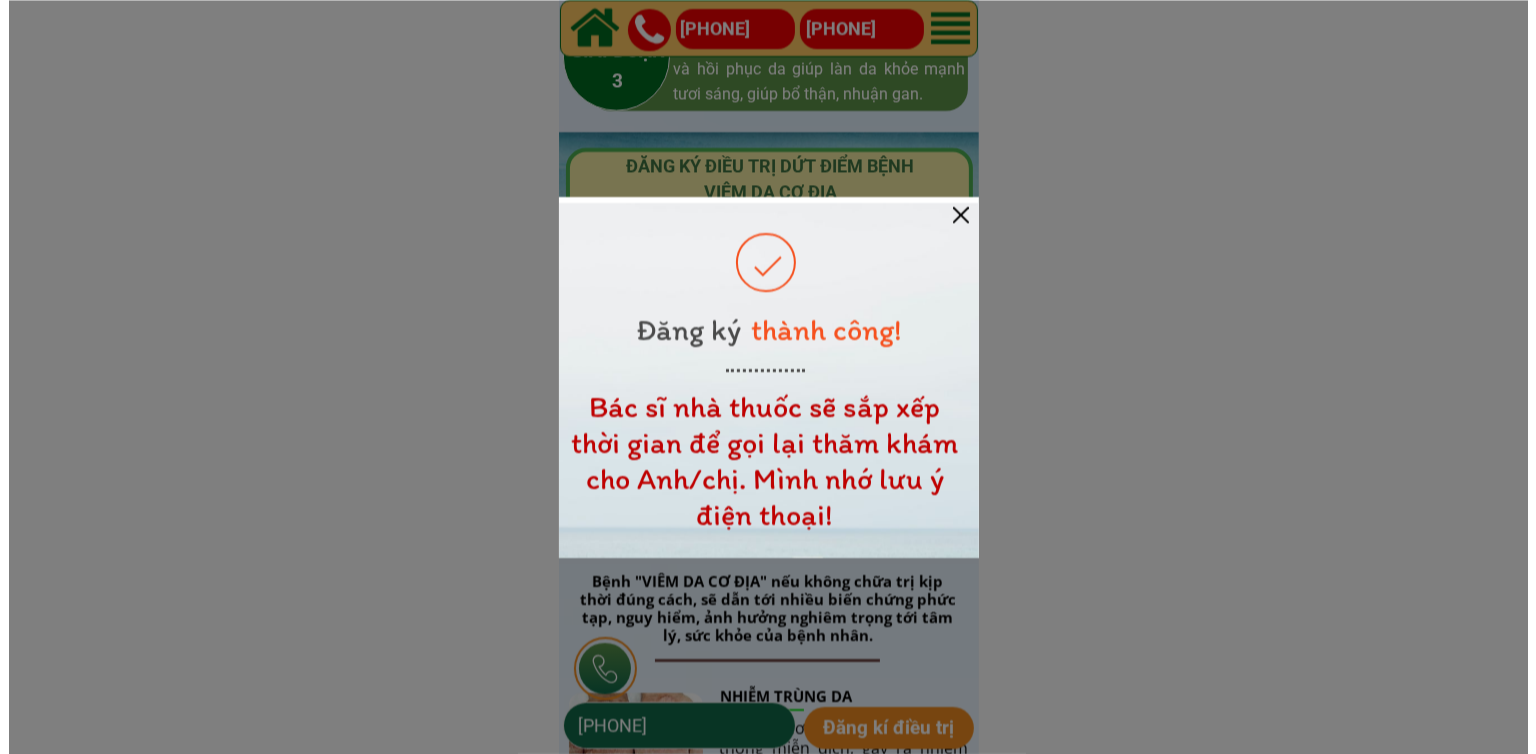 scroll, scrollTop: 0, scrollLeft: 0, axis: both 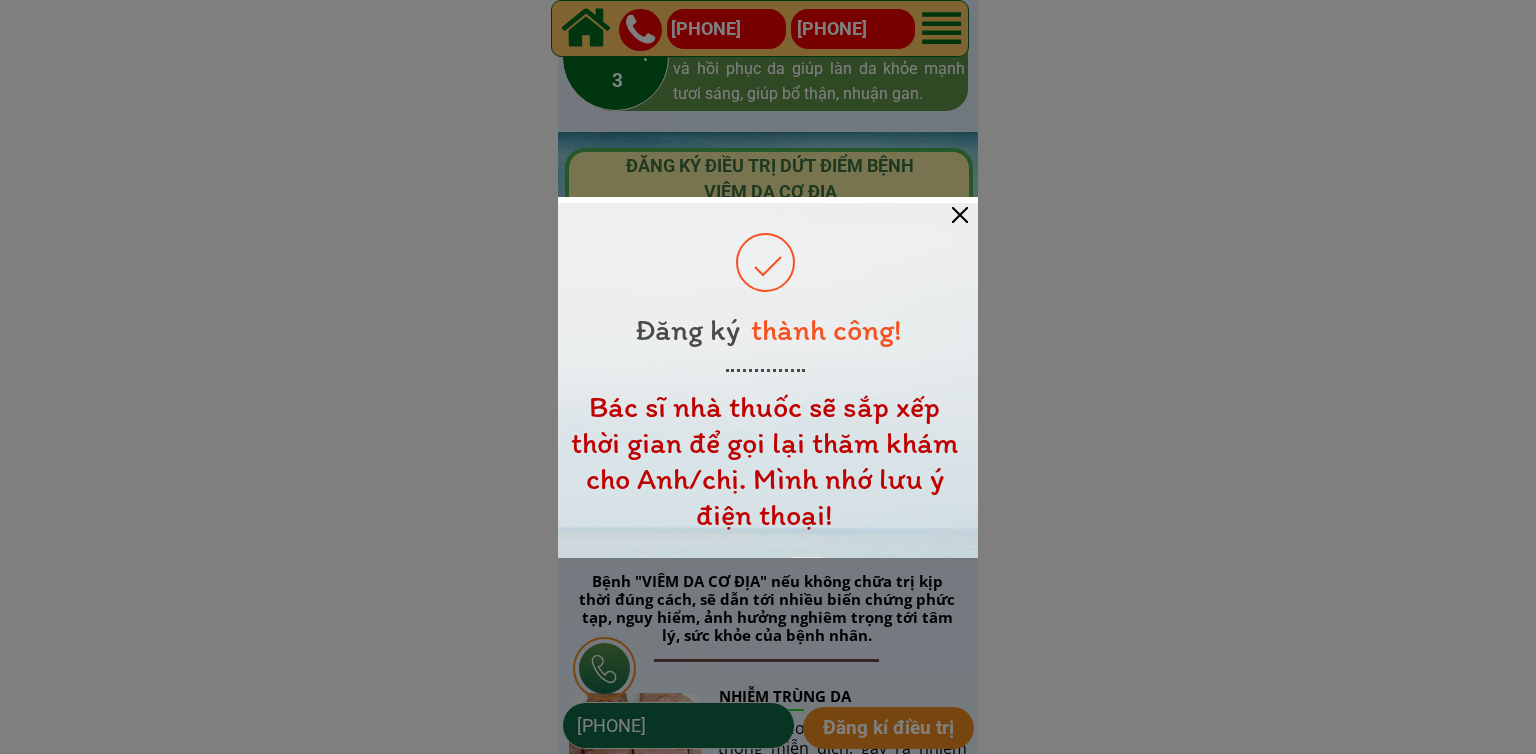 click at bounding box center [960, 215] 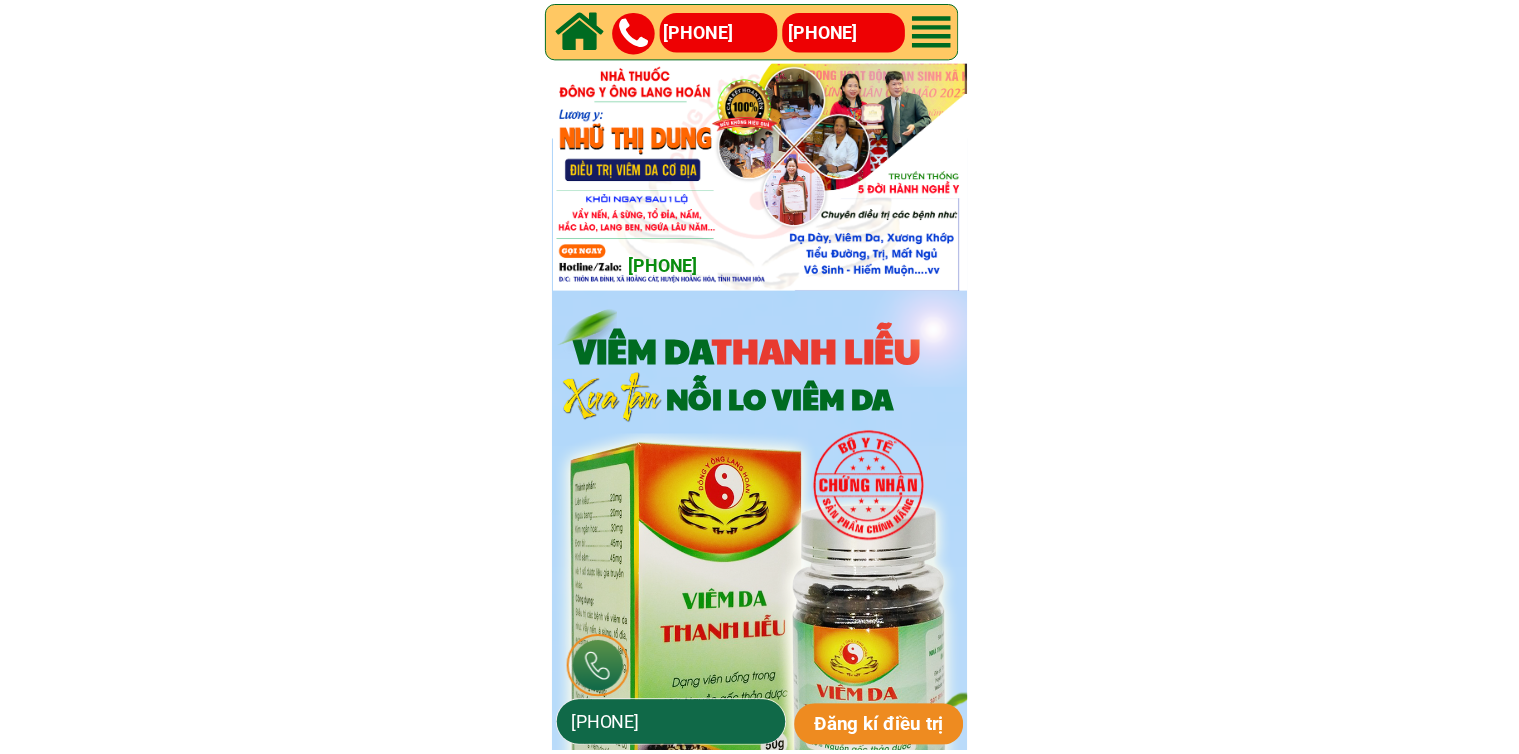 scroll, scrollTop: 3000, scrollLeft: 0, axis: vertical 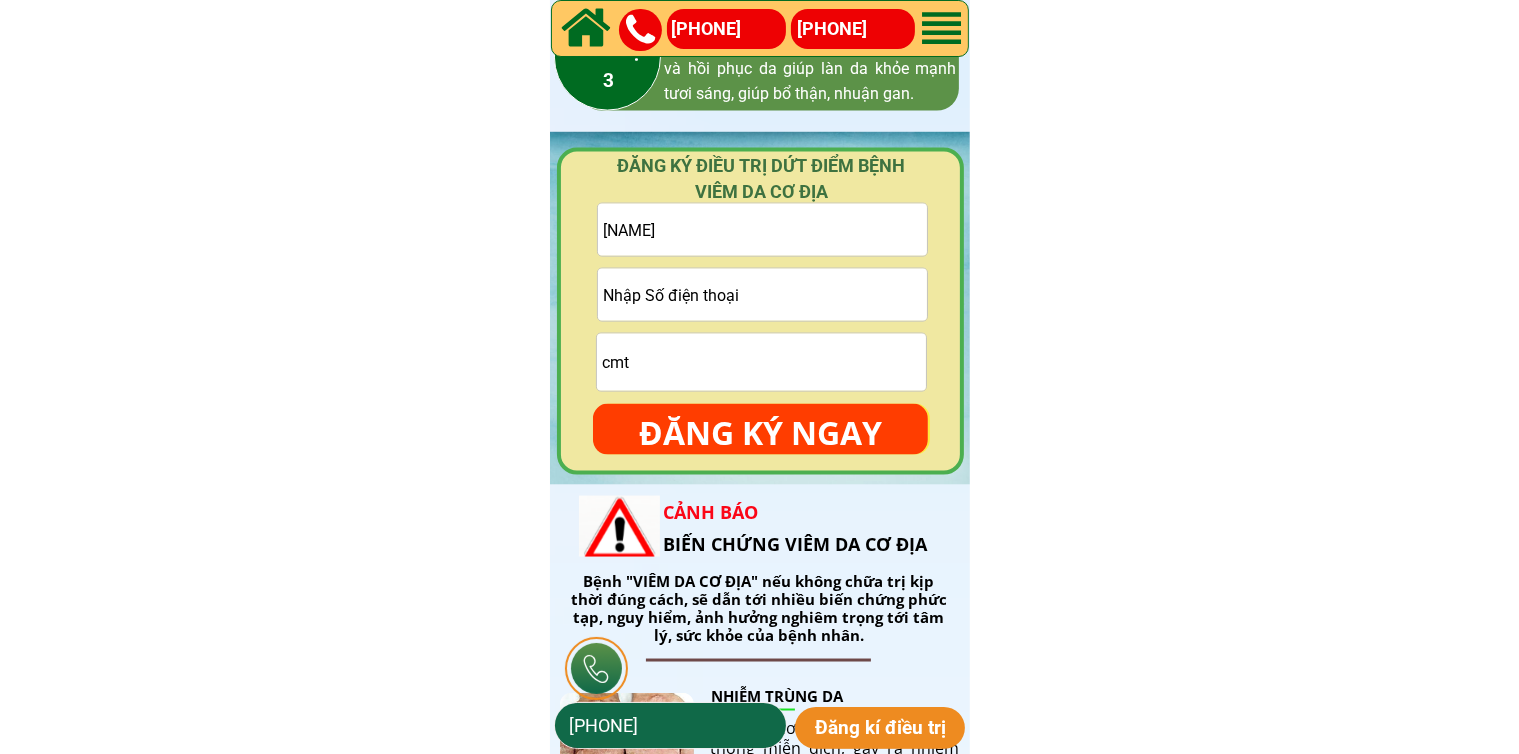 drag, startPoint x: 816, startPoint y: 304, endPoint x: 820, endPoint y: 286, distance: 18.439089 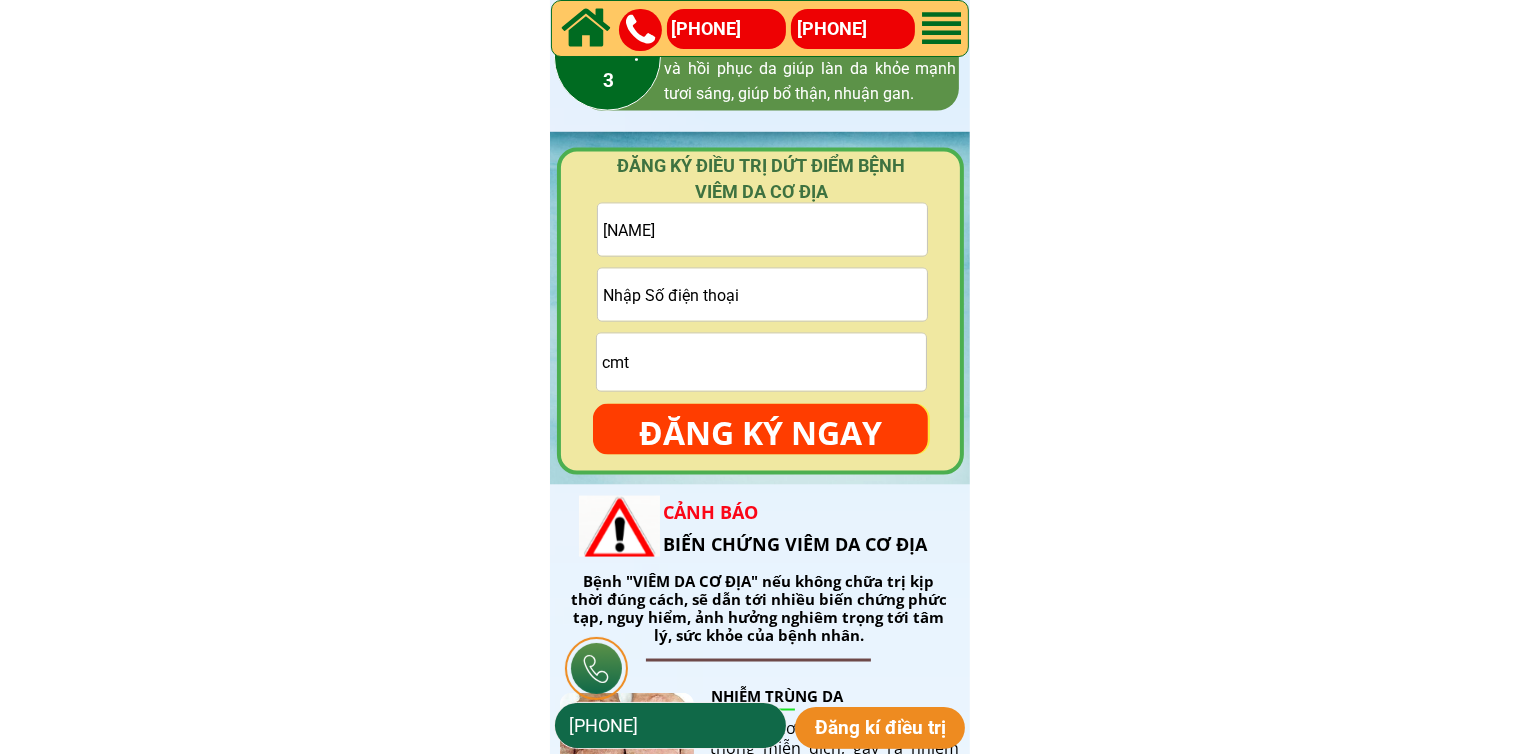 click at bounding box center (762, 295) 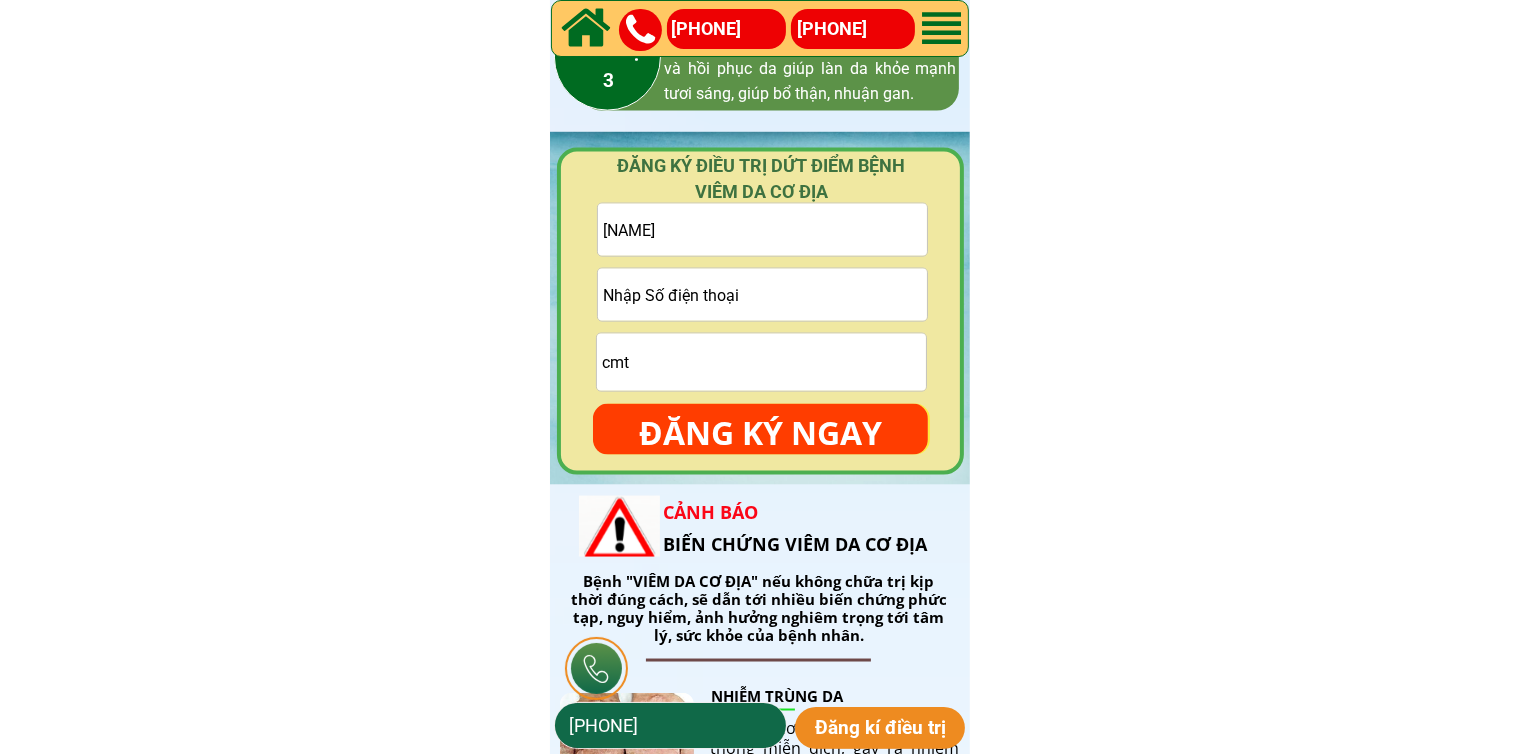 paste on "0378074519" 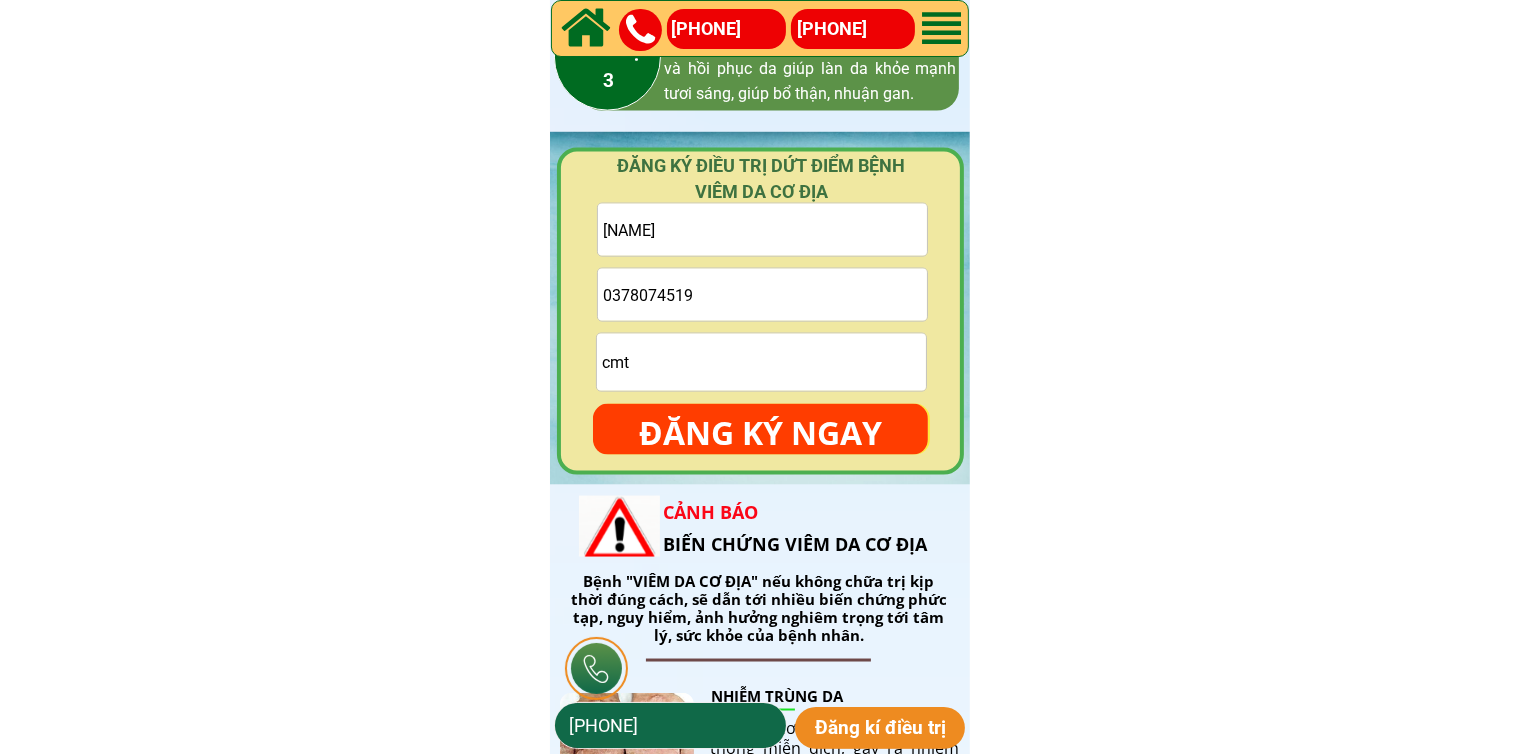 type on "0378074519" 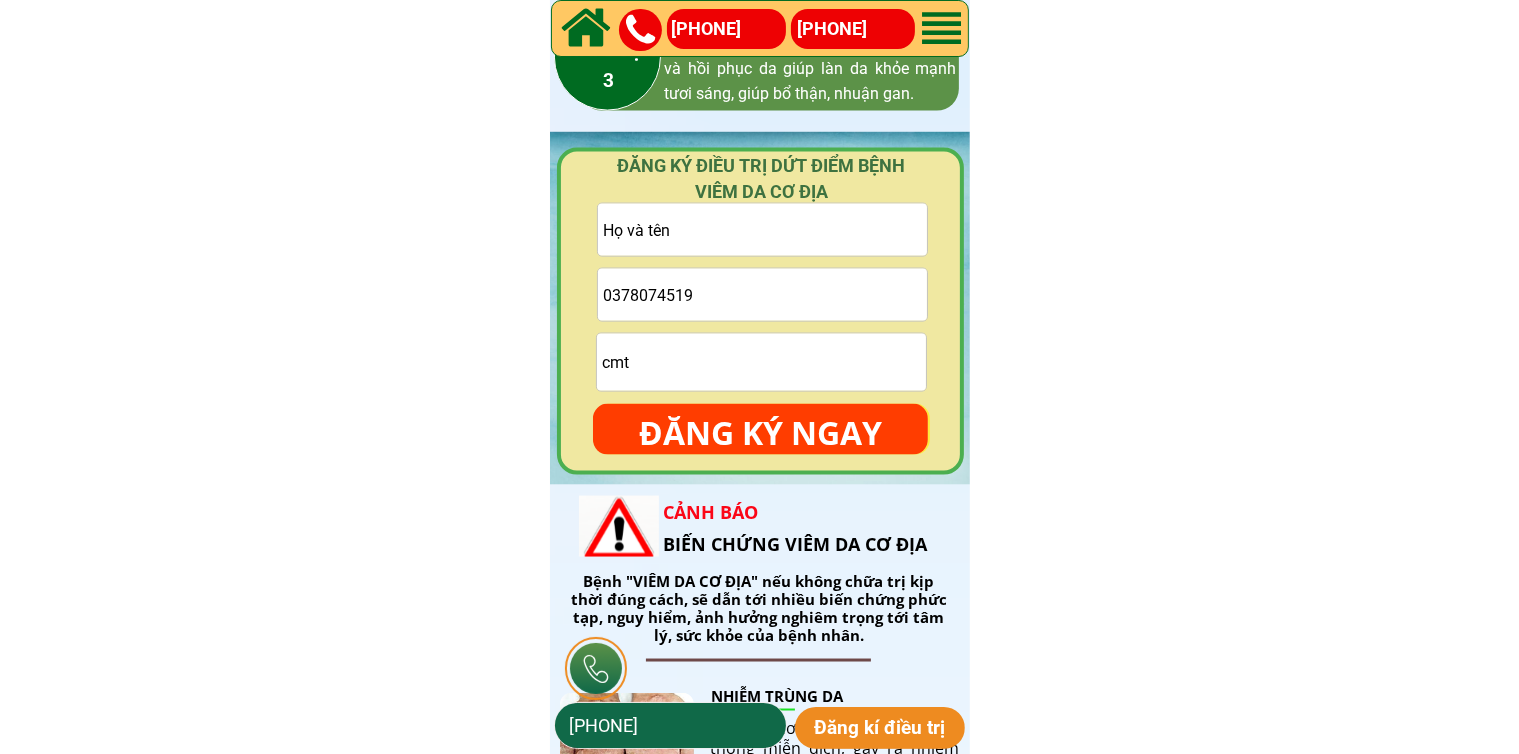 click at bounding box center (762, 230) 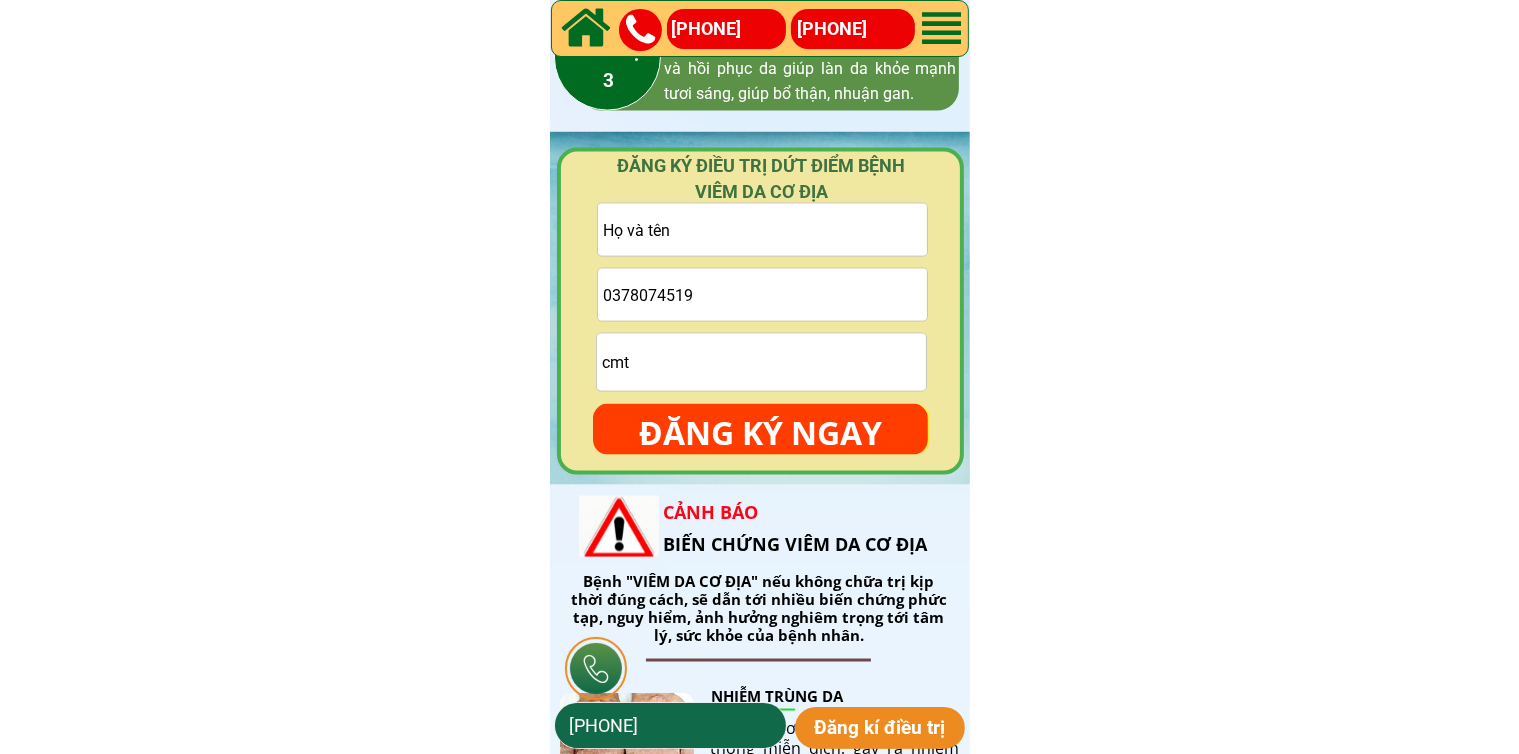 paste on "[NAME]" 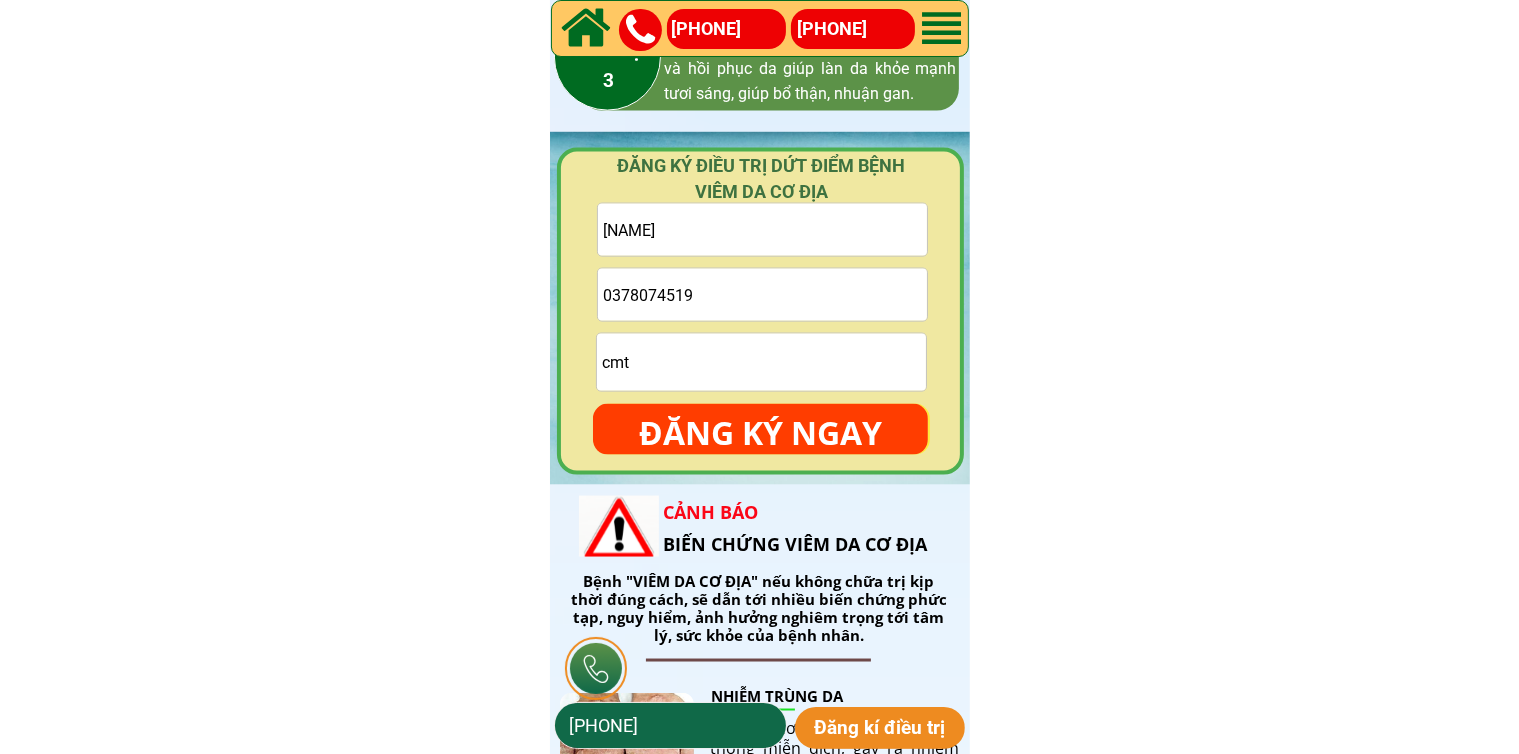 type on "[NAME]" 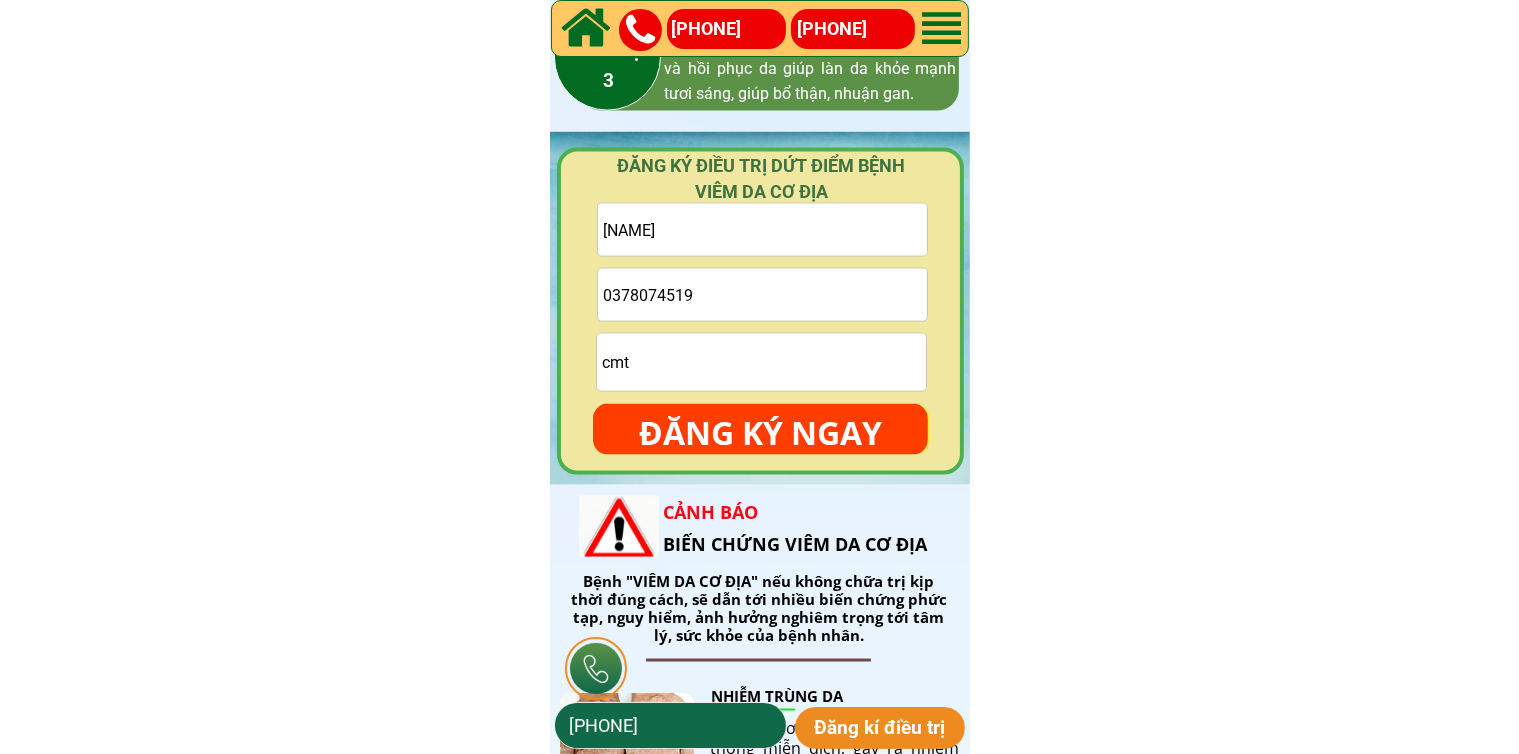 click on "[NAME] [PHONE] cmt ĐĂNG KÝ NGAY" at bounding box center [760, 329] 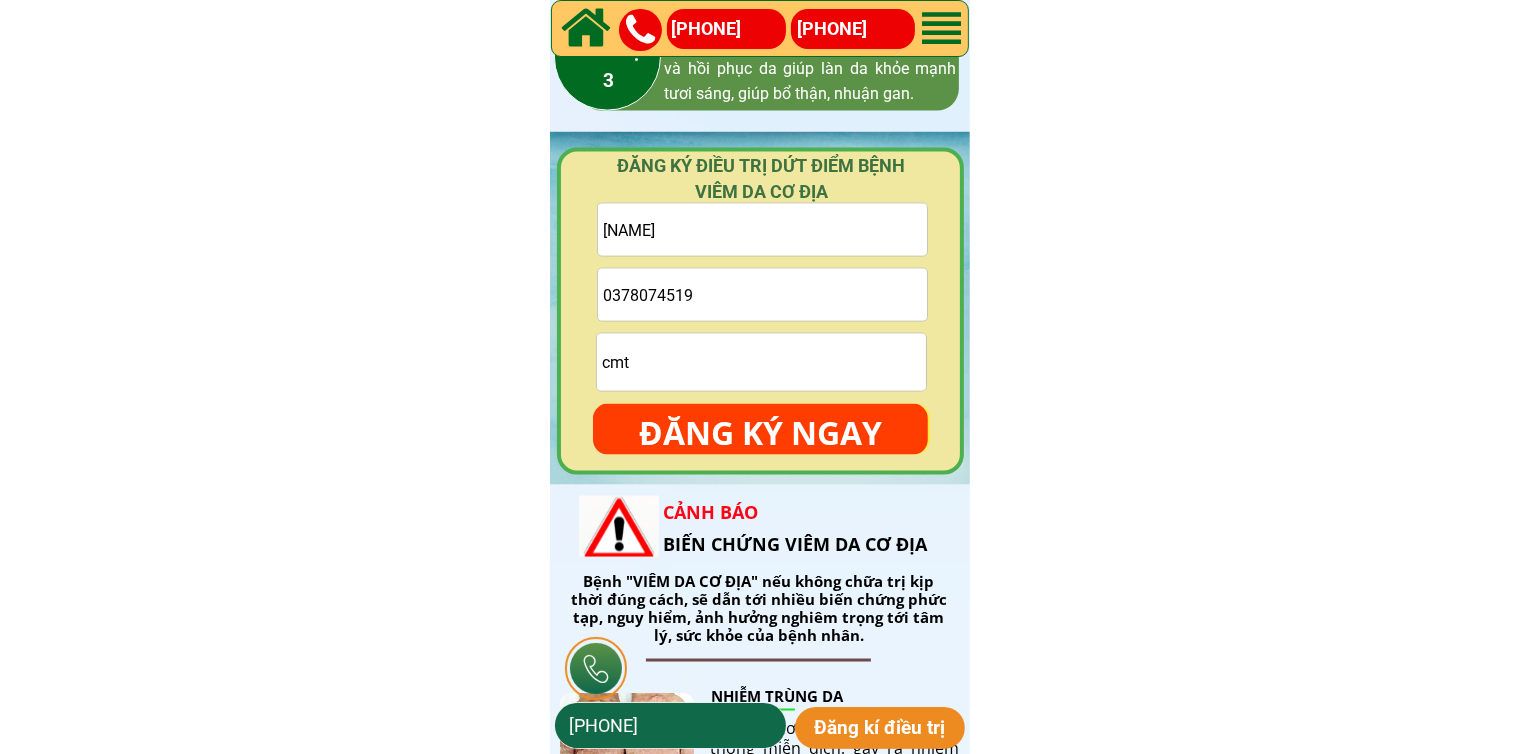 click on "cmt" at bounding box center (761, 362) 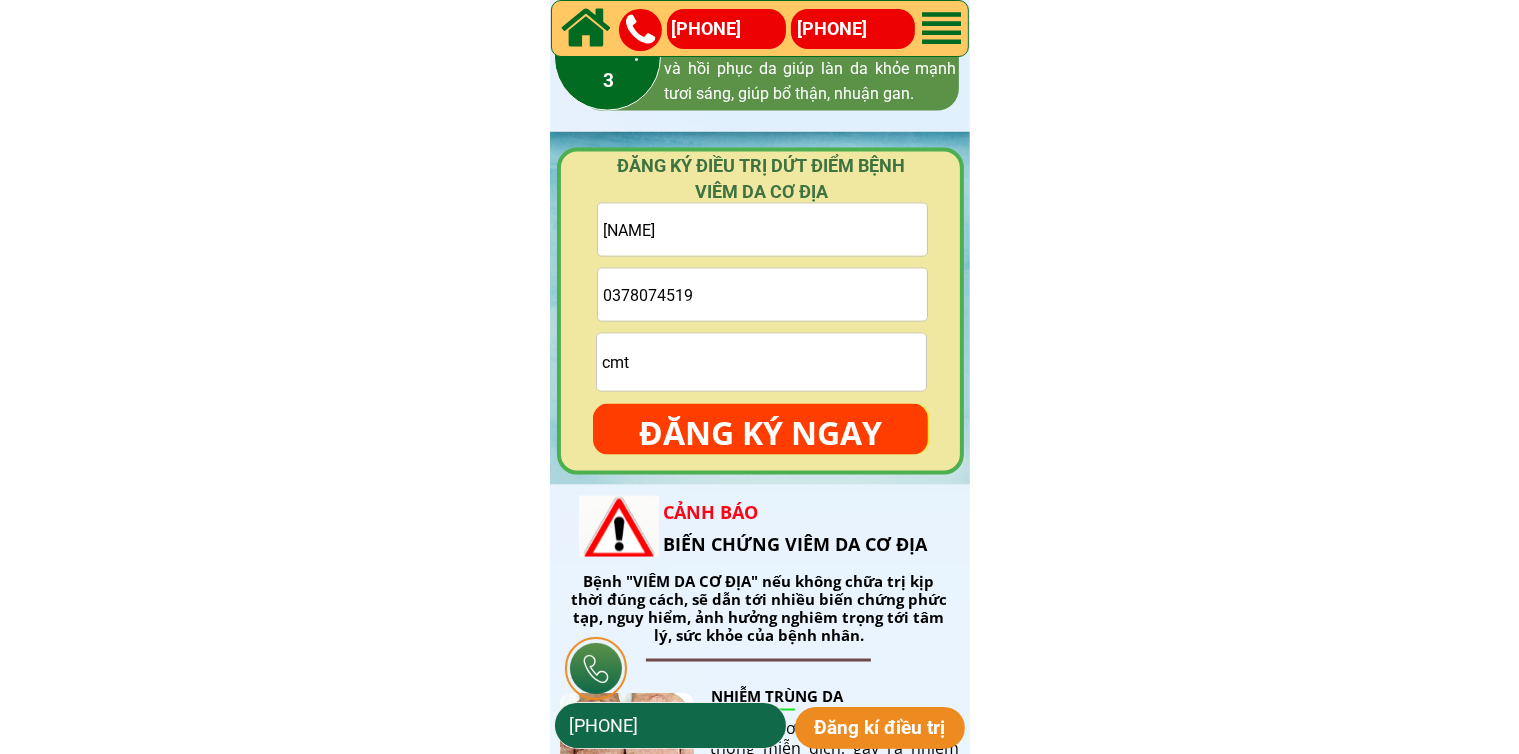 type on "cmt" 